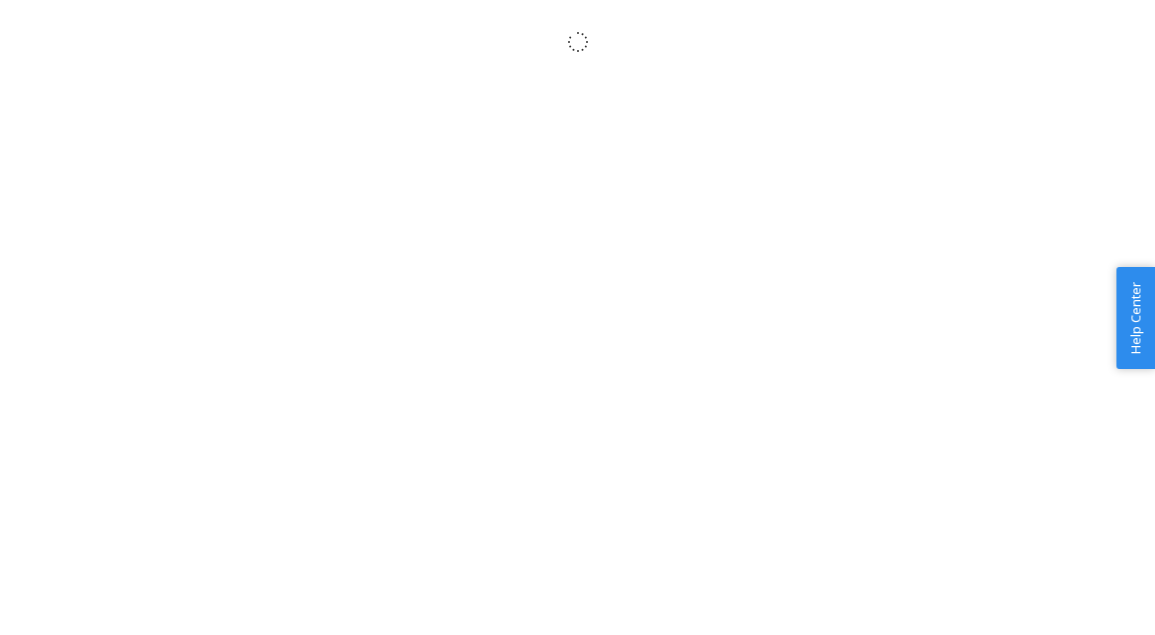 scroll, scrollTop: 0, scrollLeft: 0, axis: both 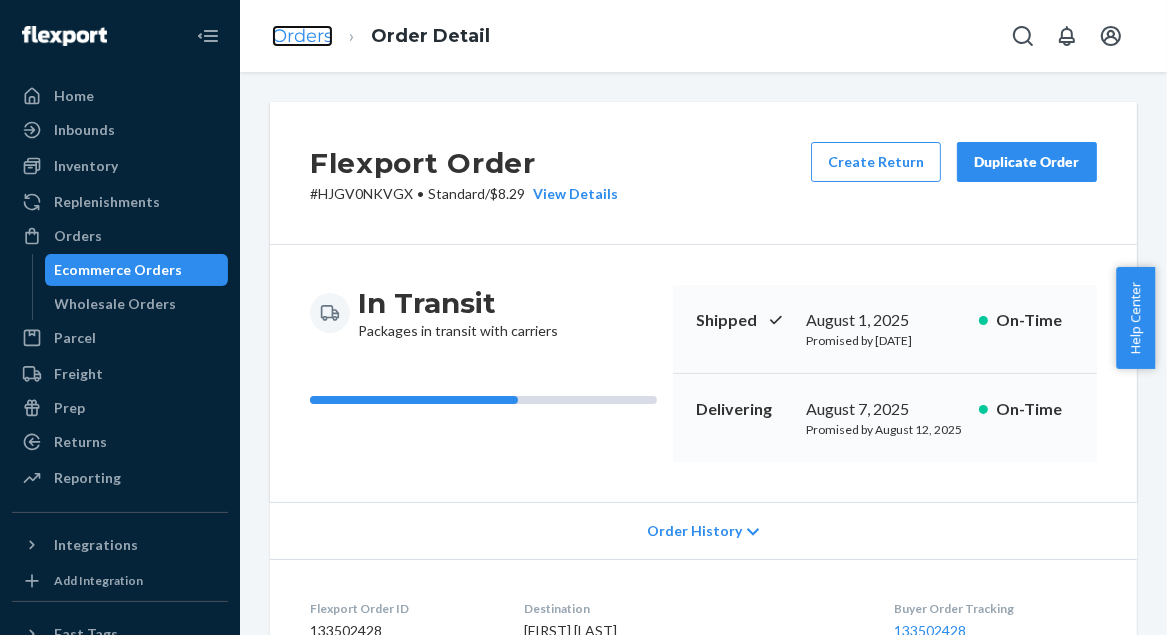 click on "Orders" at bounding box center [302, 36] 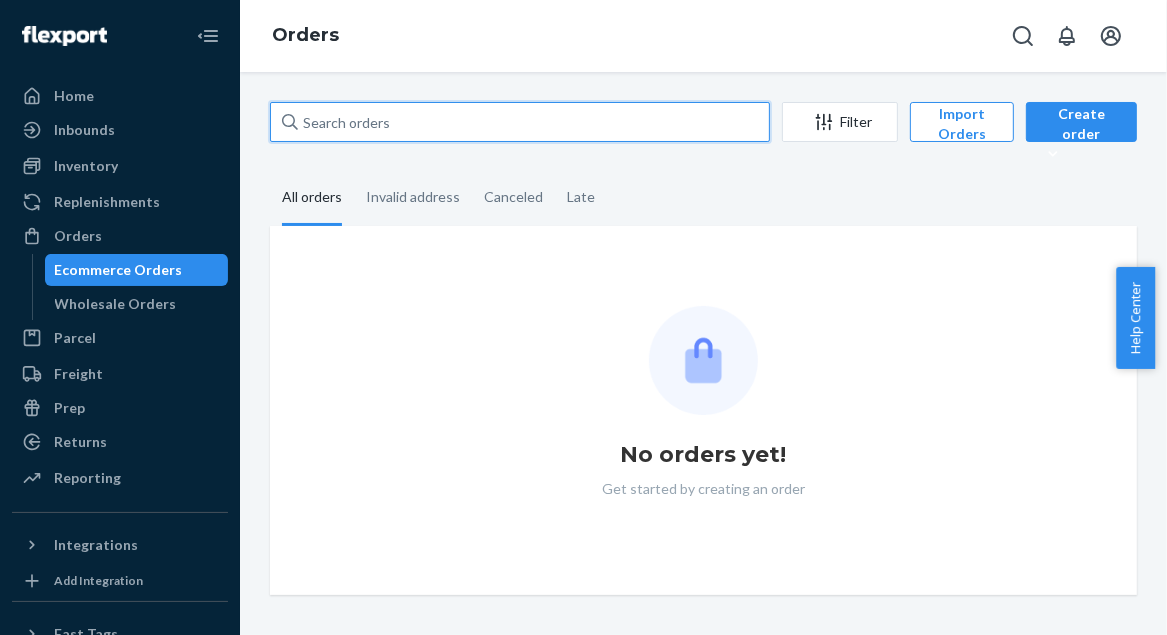 click at bounding box center [520, 122] 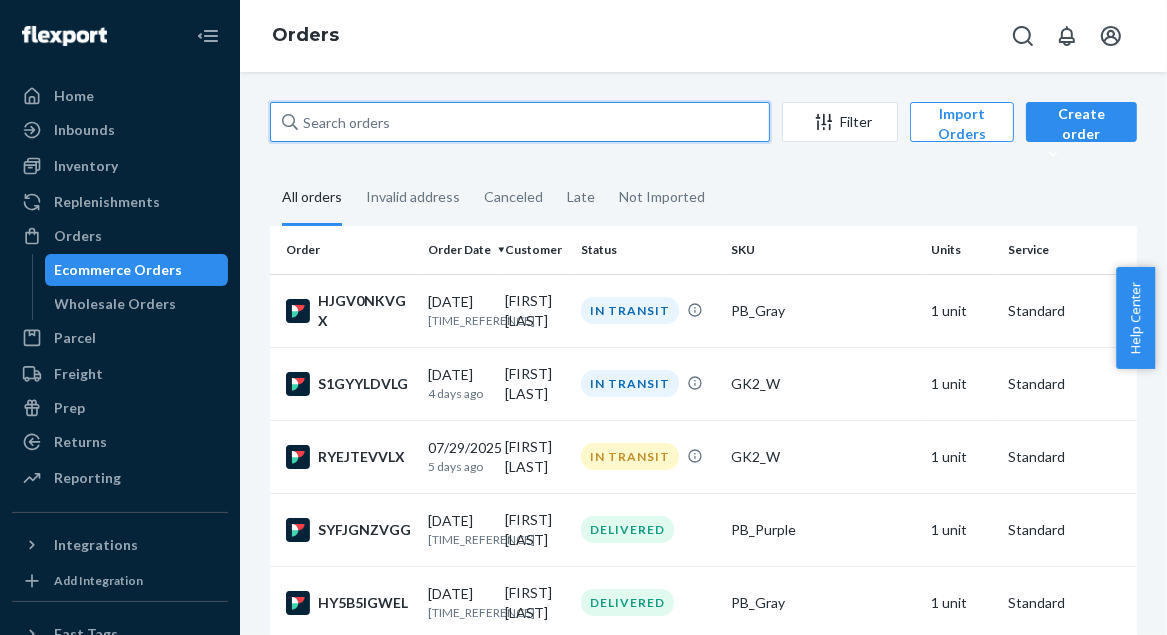 paste on "HJGV0NKVGX" 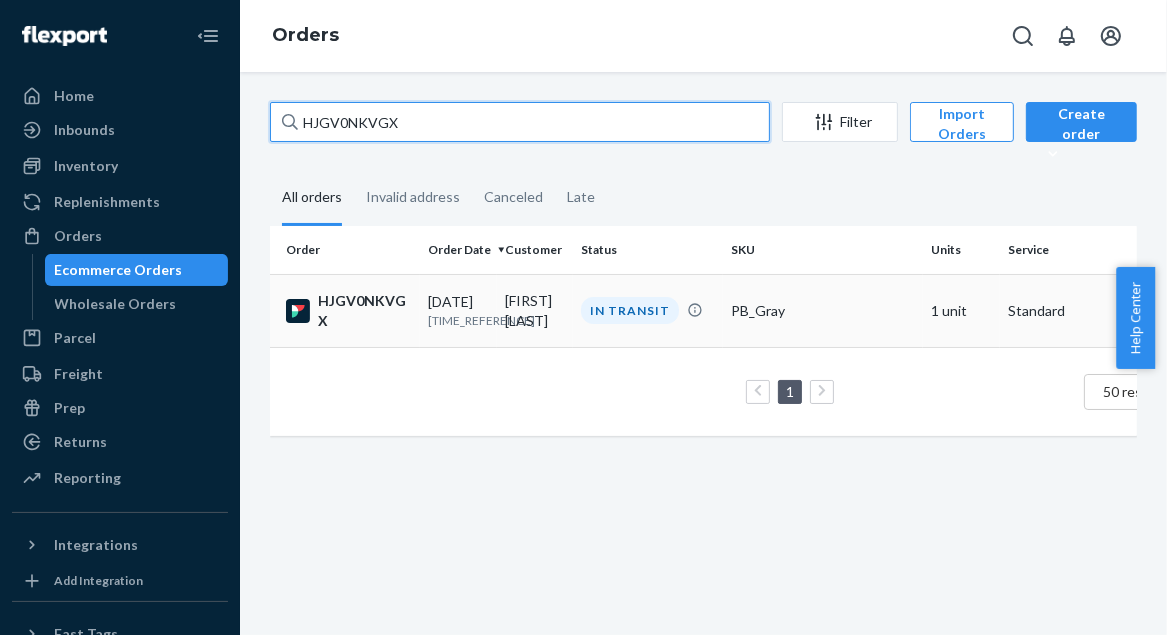 type on "HJGV0NKVGX" 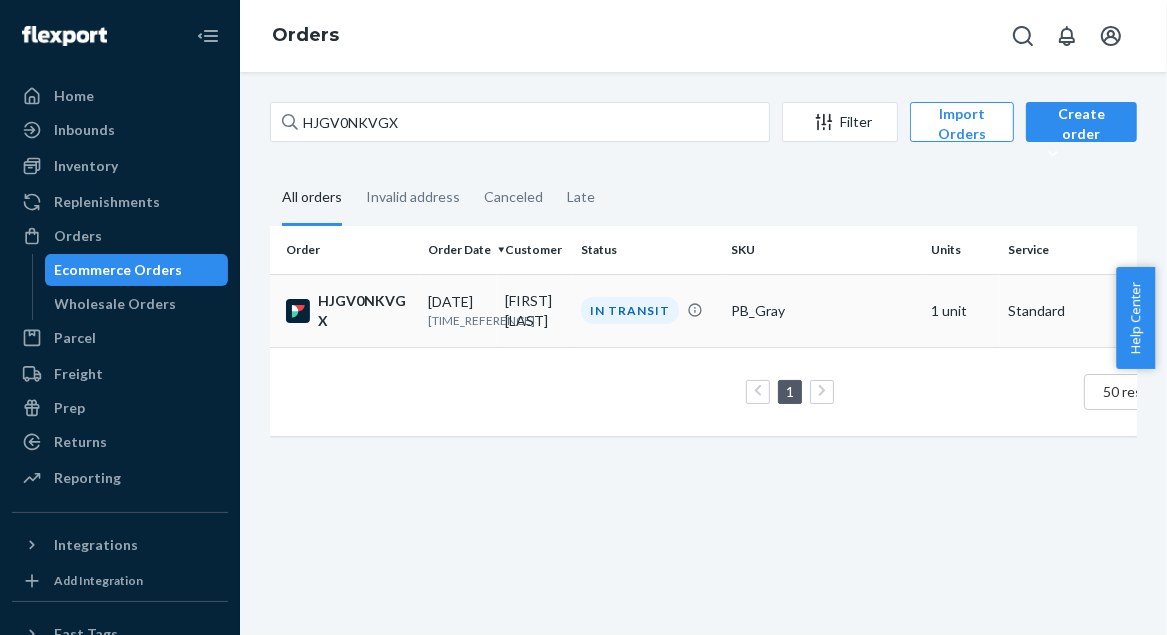 click on "[FIRST] [LAST]" at bounding box center (535, 310) 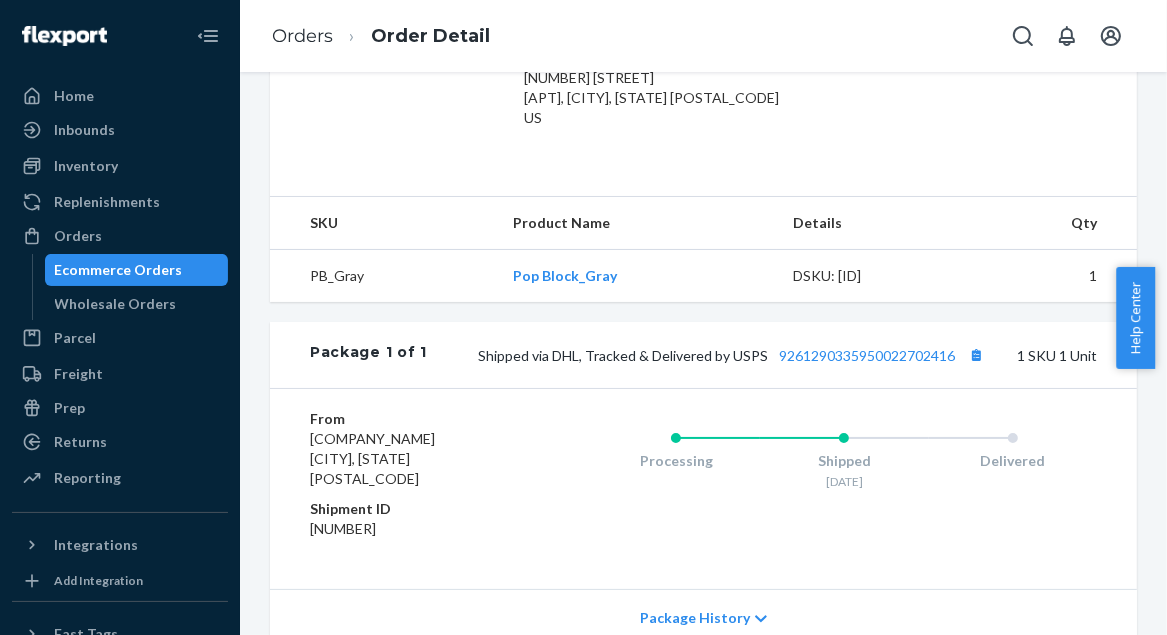 scroll, scrollTop: 588, scrollLeft: 0, axis: vertical 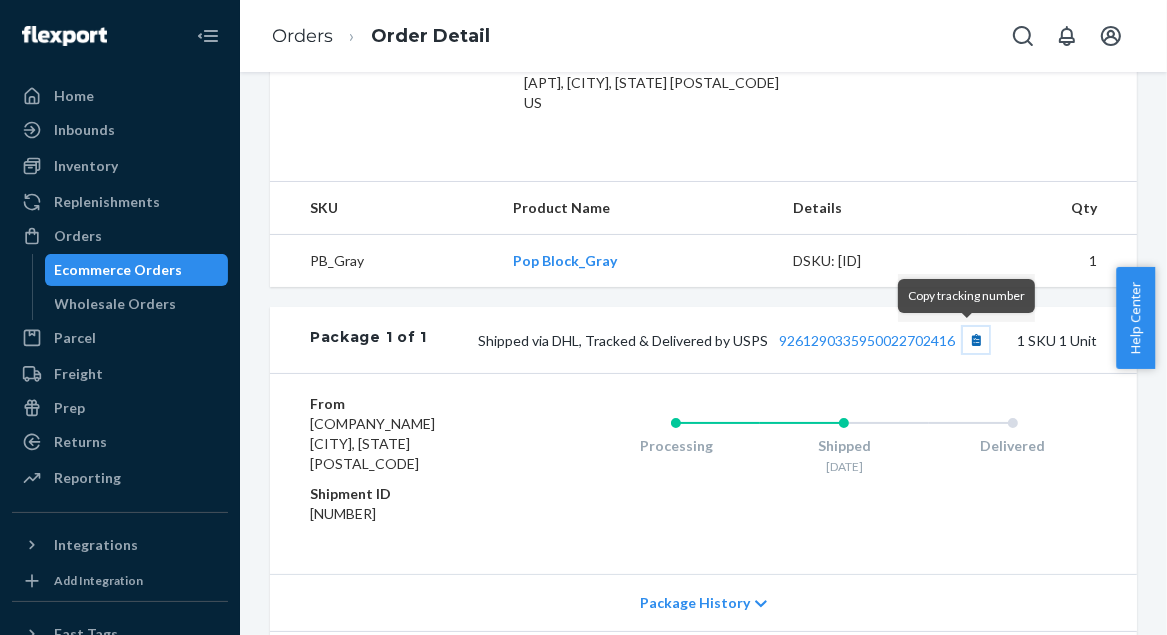 click at bounding box center (976, 340) 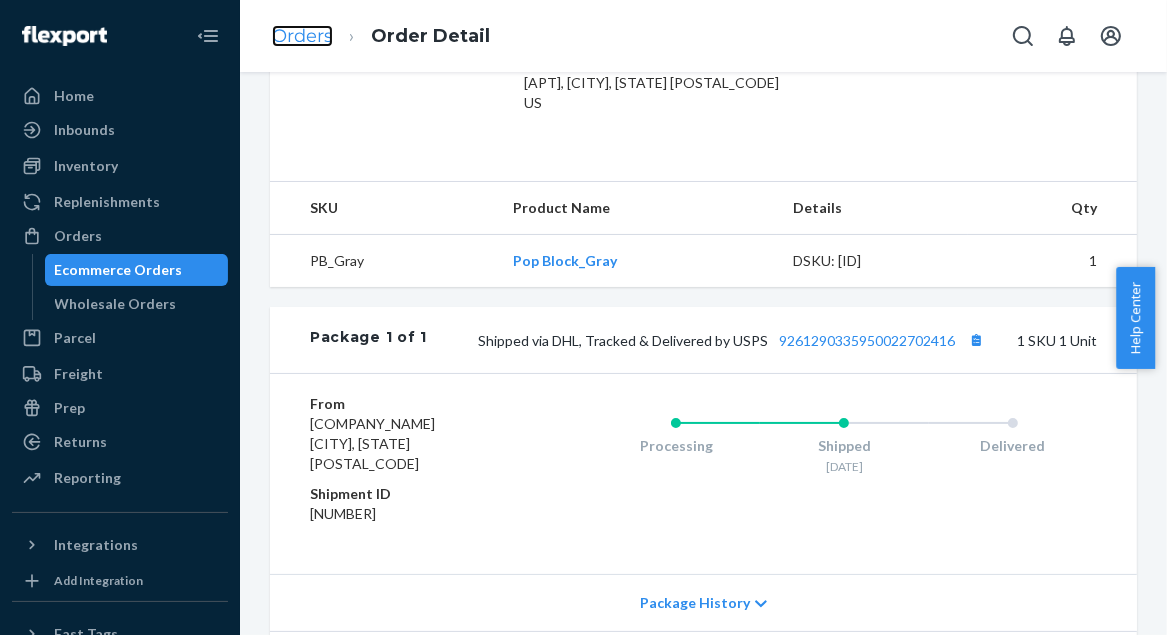 click on "Orders" at bounding box center [302, 36] 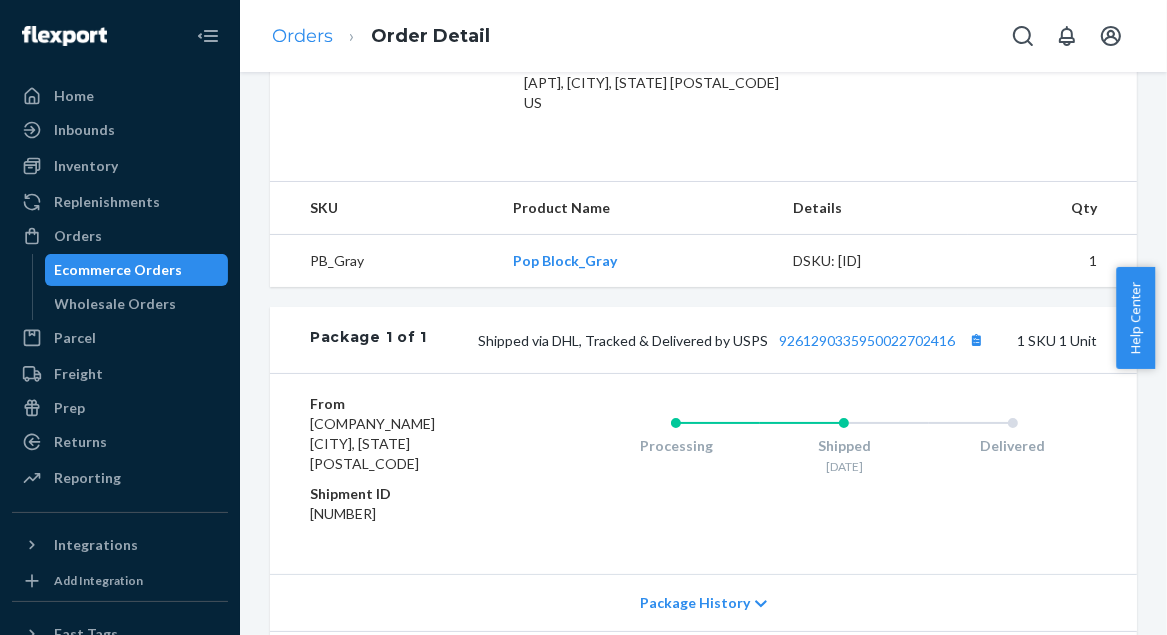scroll, scrollTop: 0, scrollLeft: 0, axis: both 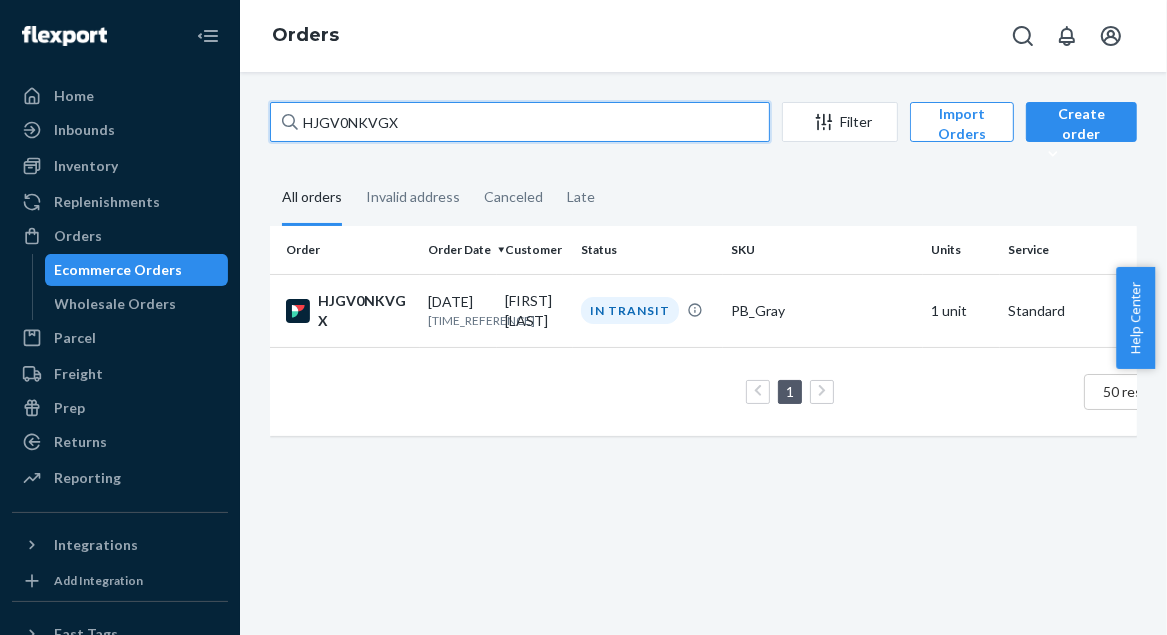 click on "HJGV0NKVGX" at bounding box center [520, 122] 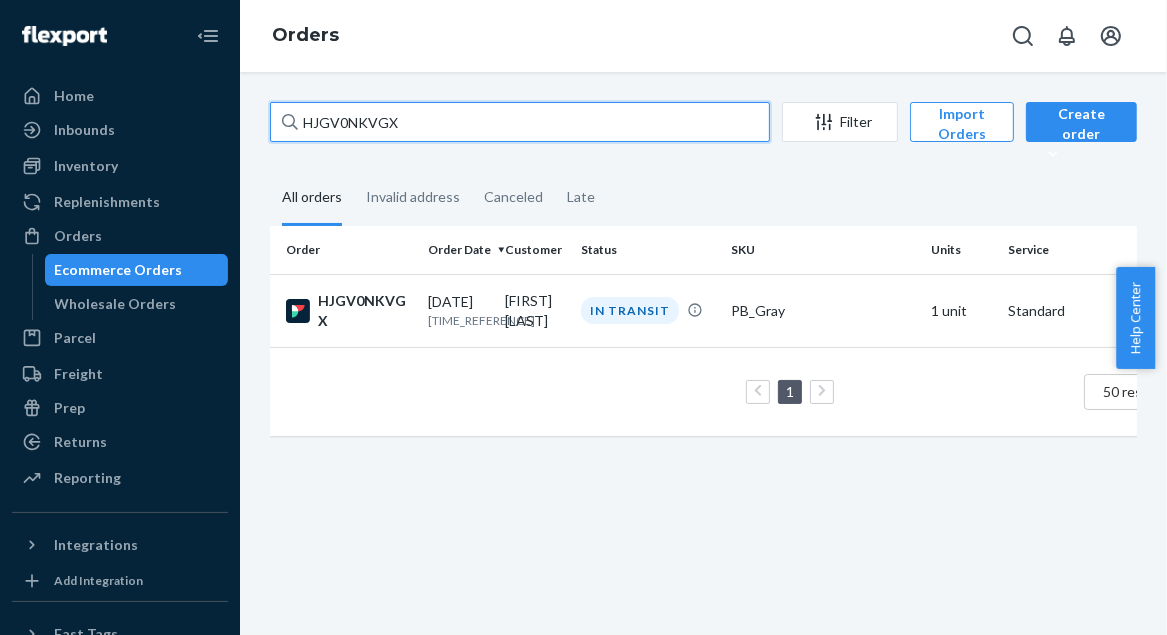 paste on "[FIRST] [LAST]" 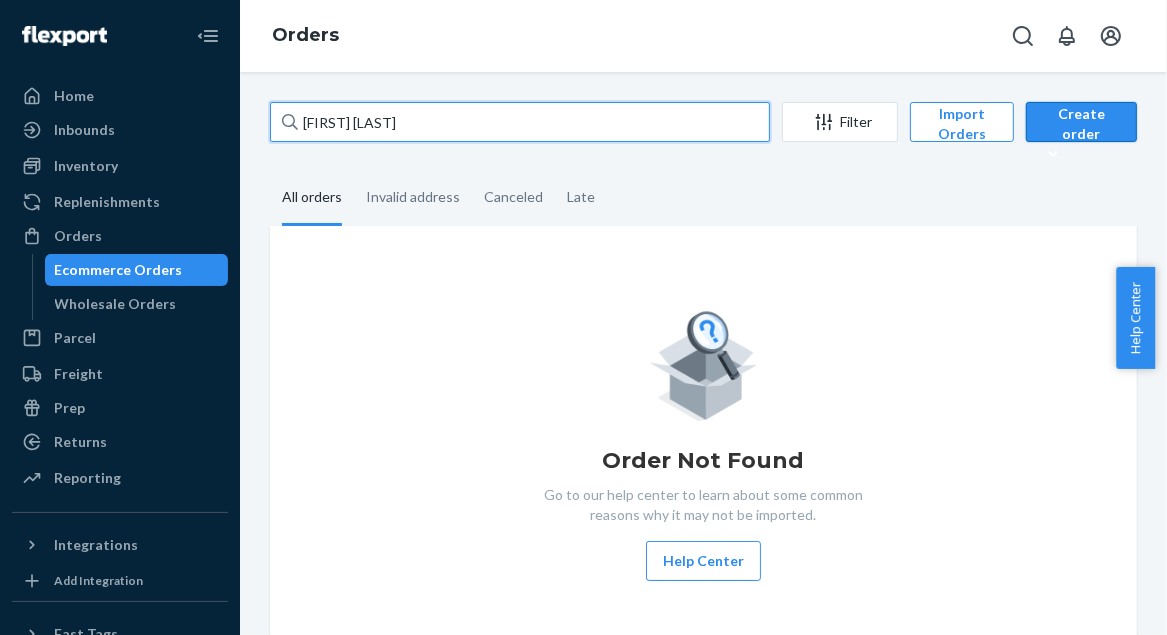 type on "[FIRST] [LAST]" 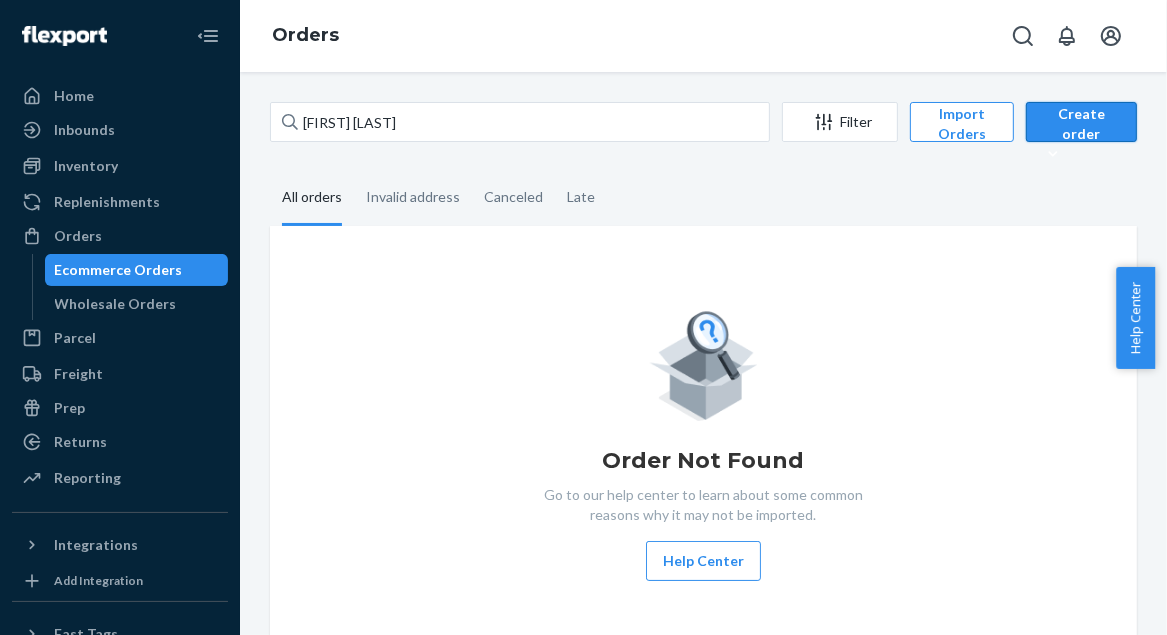 click on "Create order" at bounding box center (1081, 134) 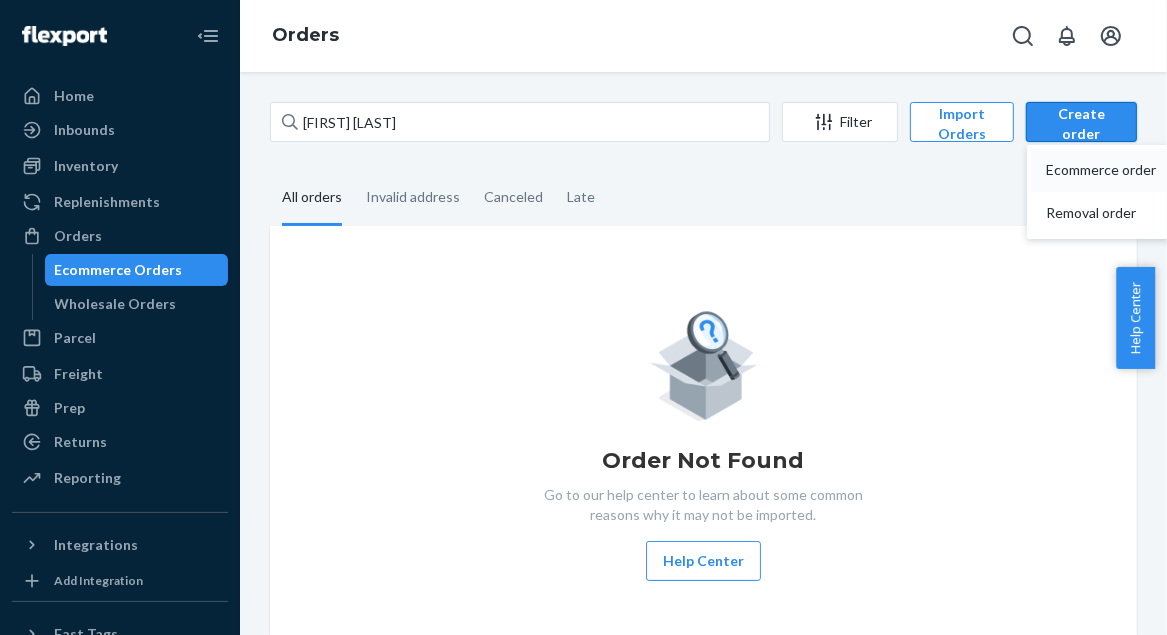 click on "Ecommerce order" at bounding box center [1109, 170] 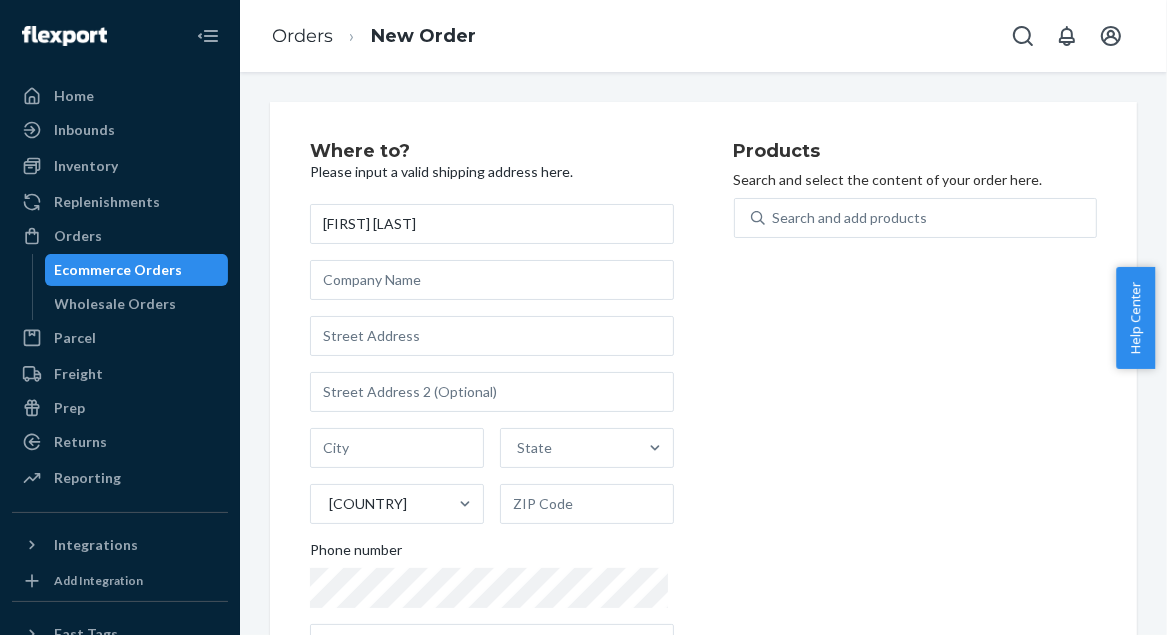 type on "[FIRST] [LAST]" 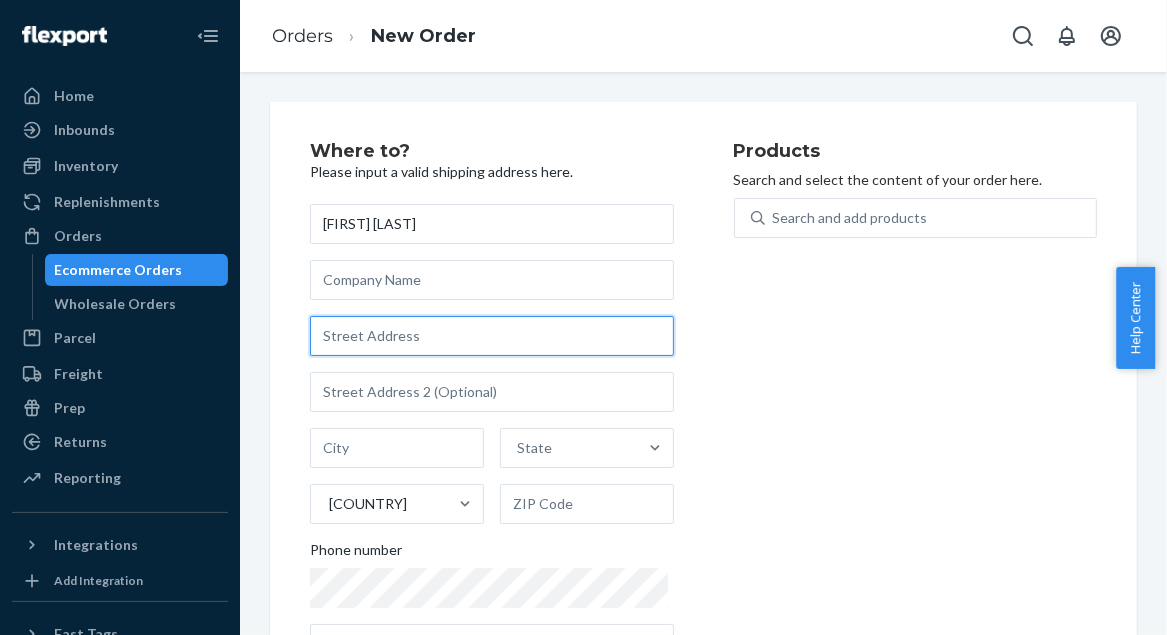 click at bounding box center (492, 336) 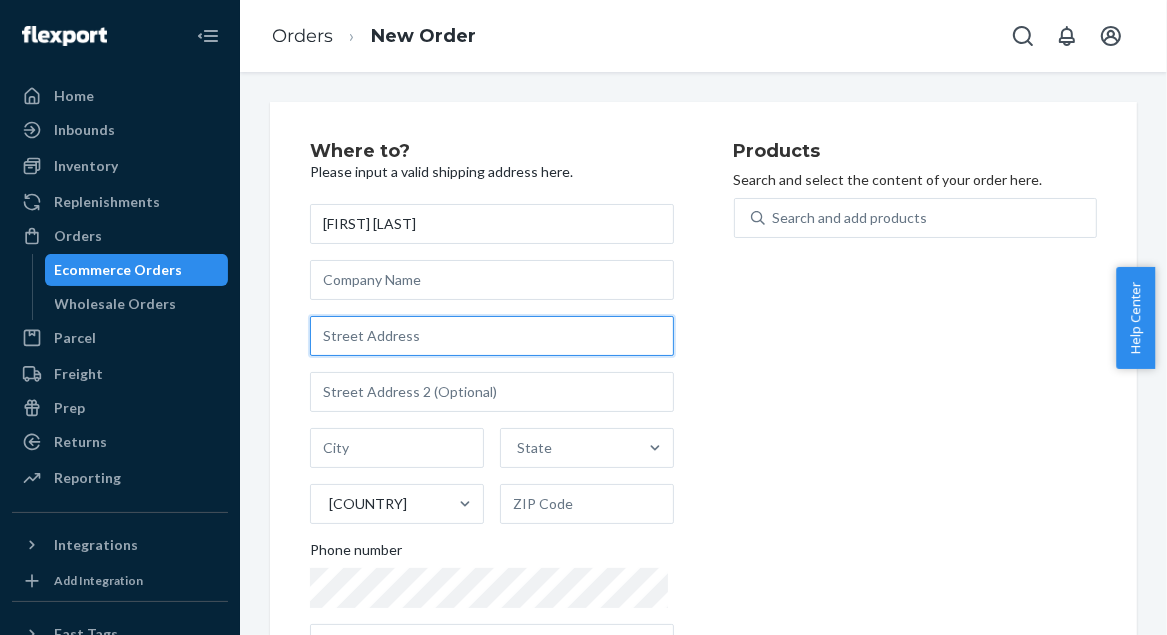 paste on "[NUMBER] [STREET] [APT] [CITY] [STATE] [POSTAL_CODE]" 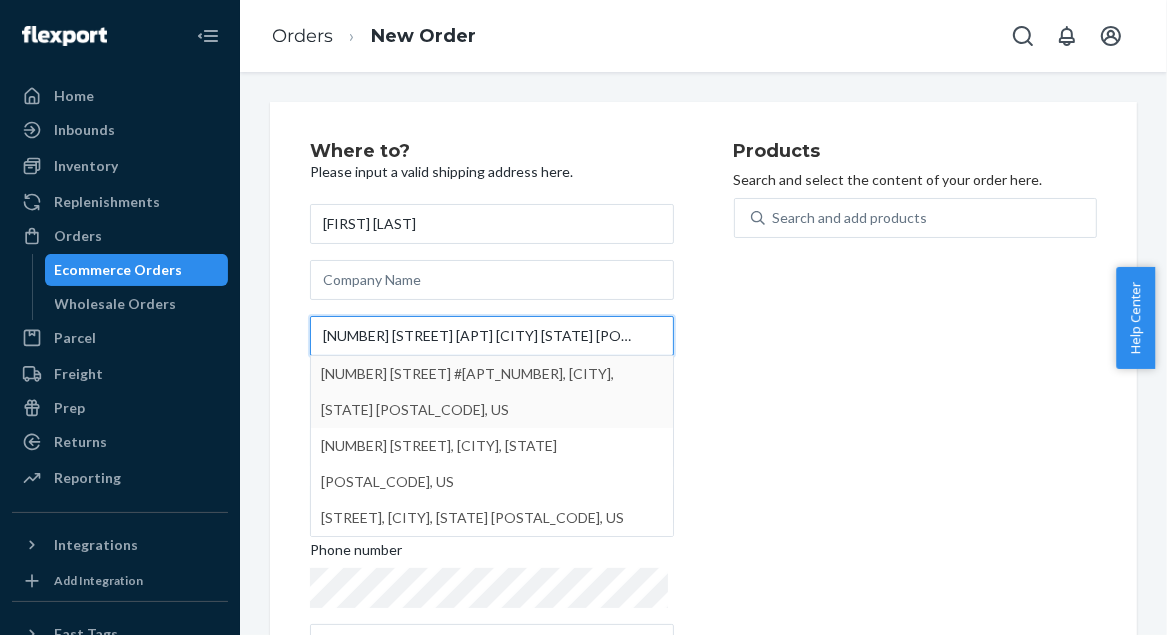 type on "[NUMBER] [STREET] [APT] [CITY] [STATE] [POSTAL_CODE]" 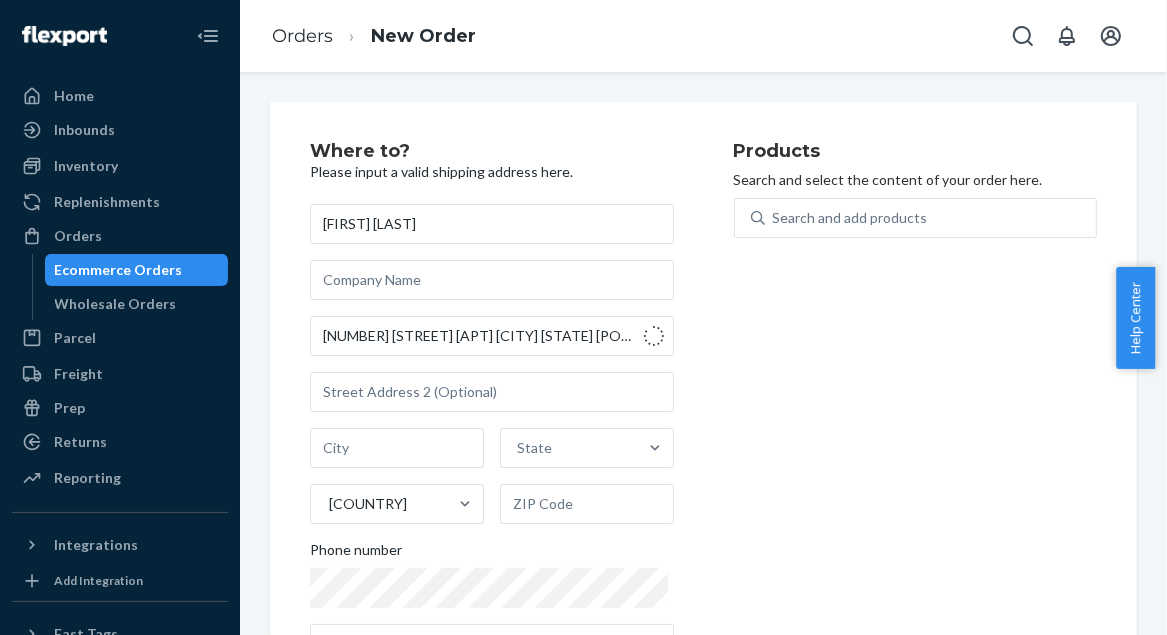 type on "[APT_NUMBER]" 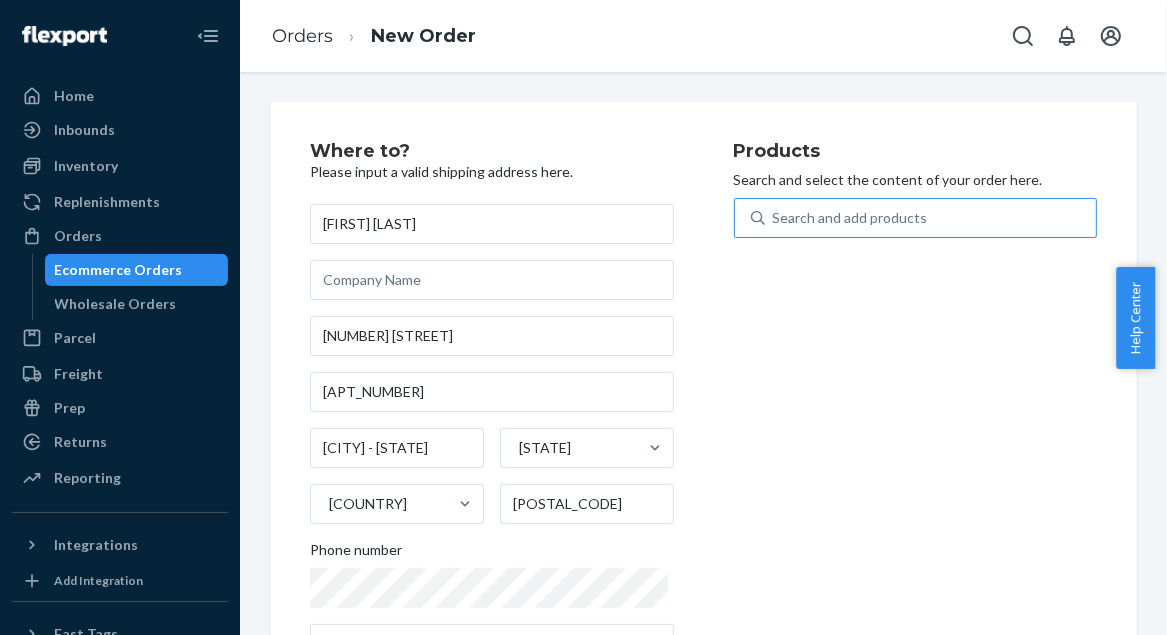 click on "Search and add products" at bounding box center (850, 218) 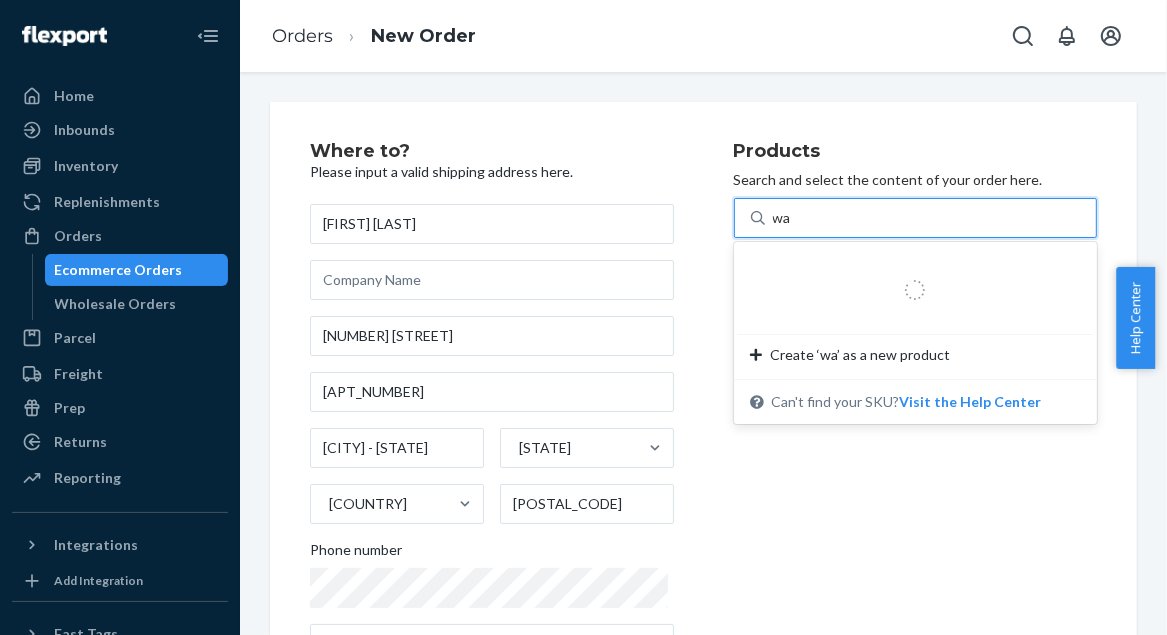 type on "wal" 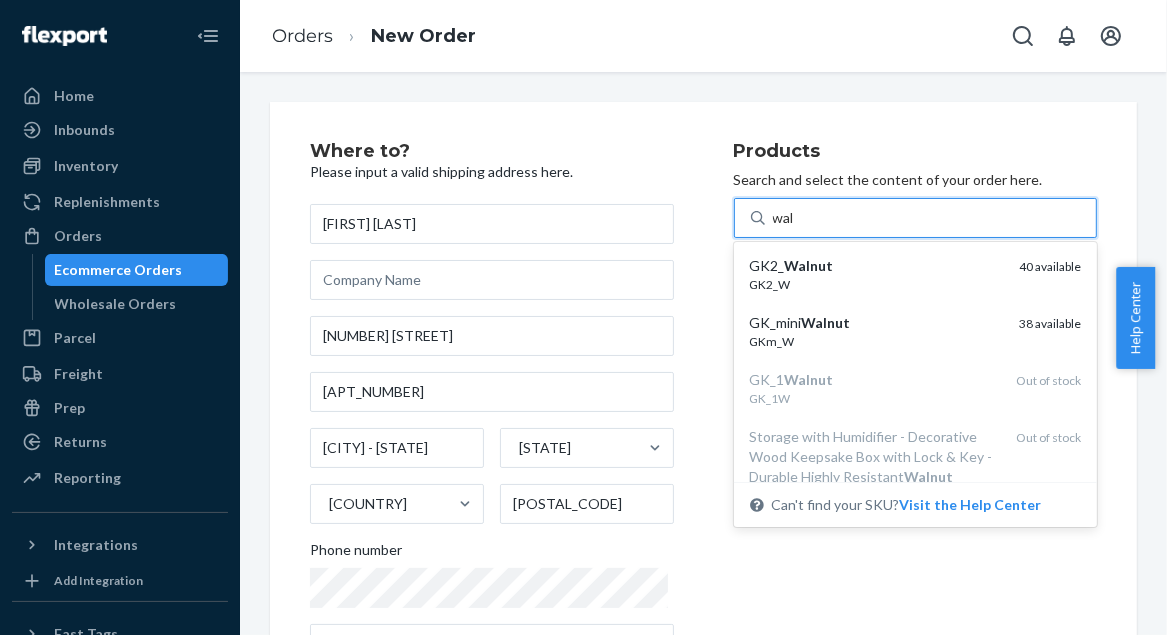click on "GKm_W" at bounding box center (877, 341) 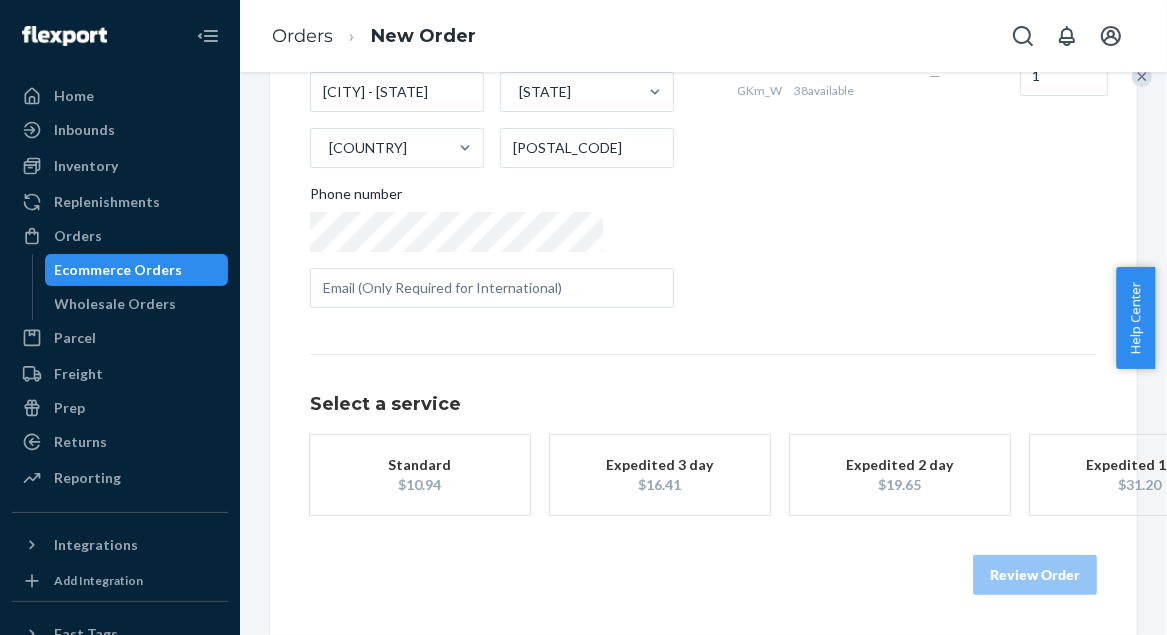 scroll, scrollTop: 367, scrollLeft: 0, axis: vertical 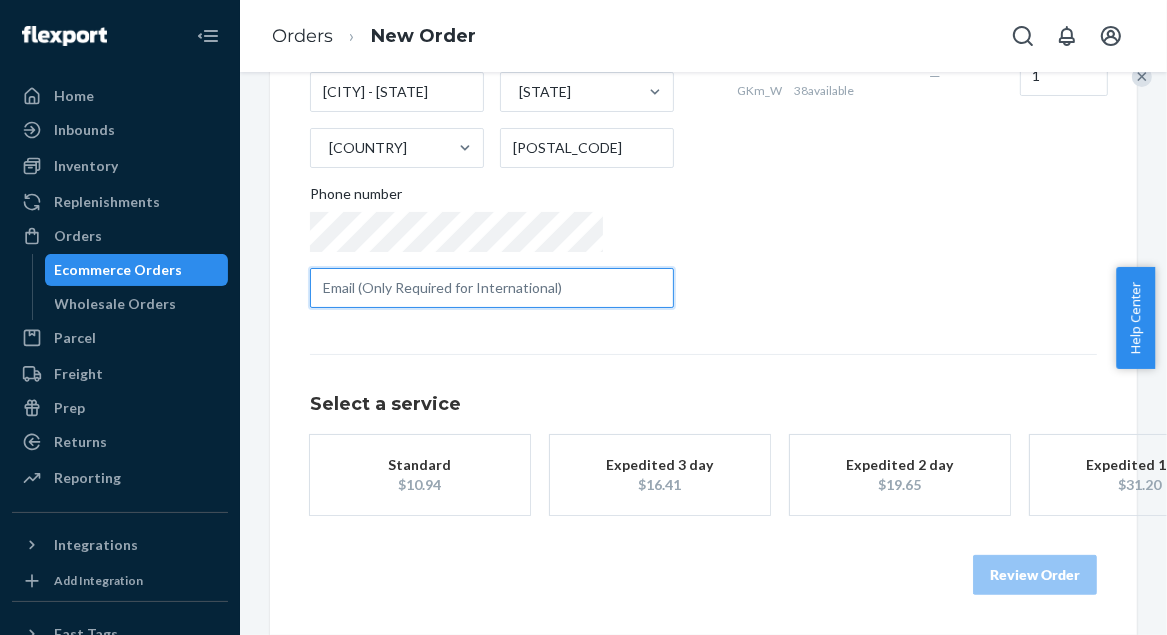 click at bounding box center (492, 288) 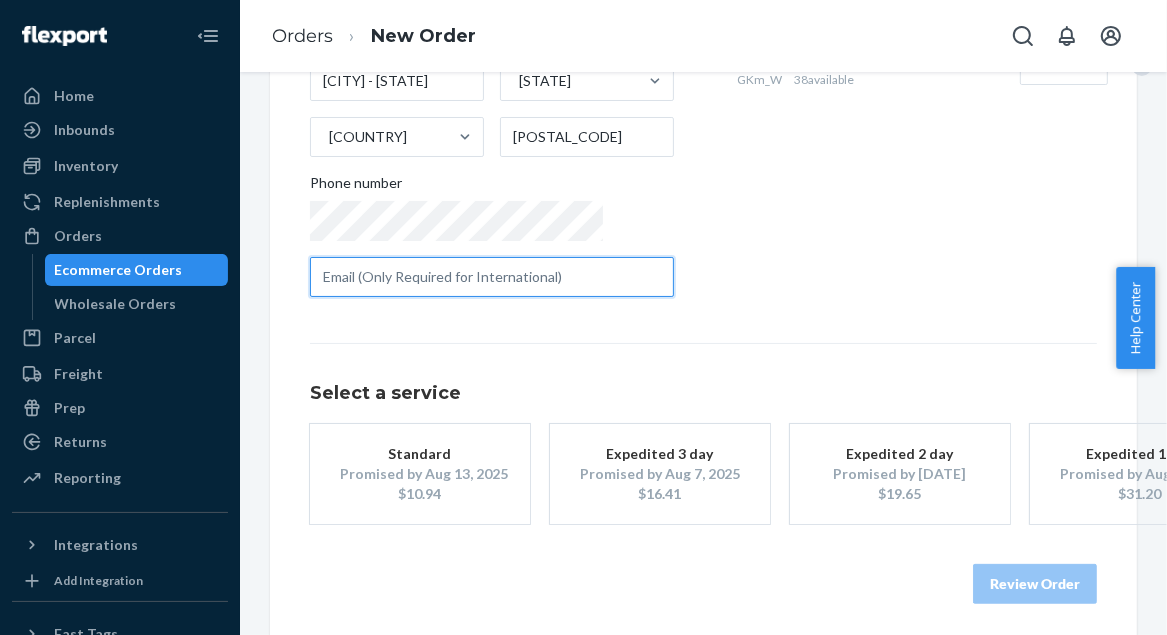 paste on "[EMAIL]" 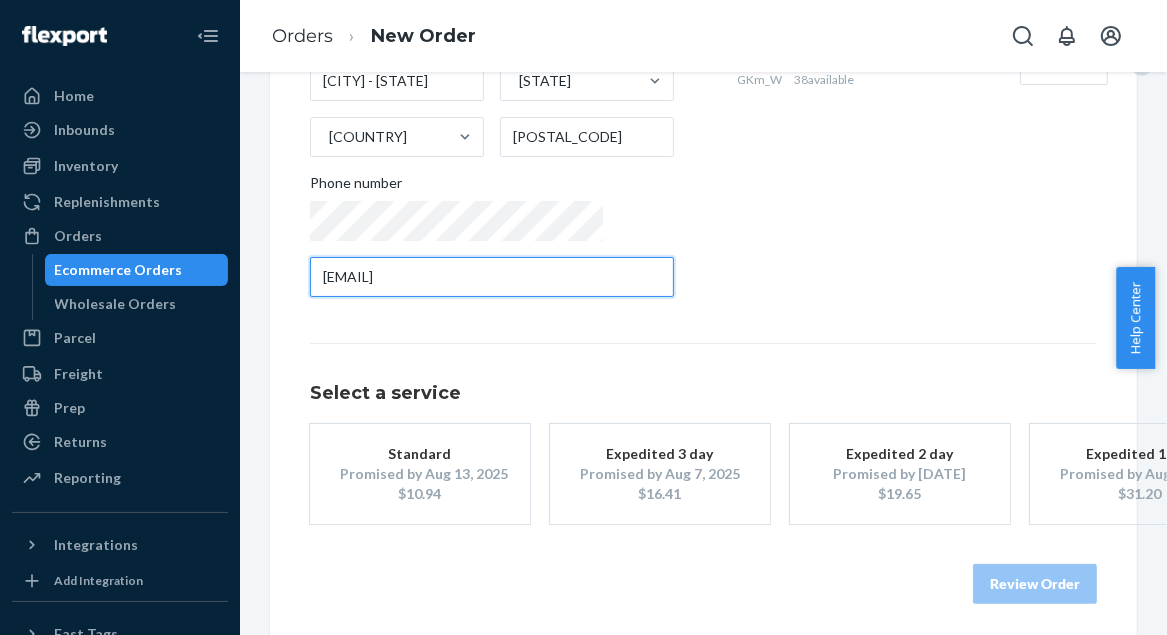 type on "[EMAIL]" 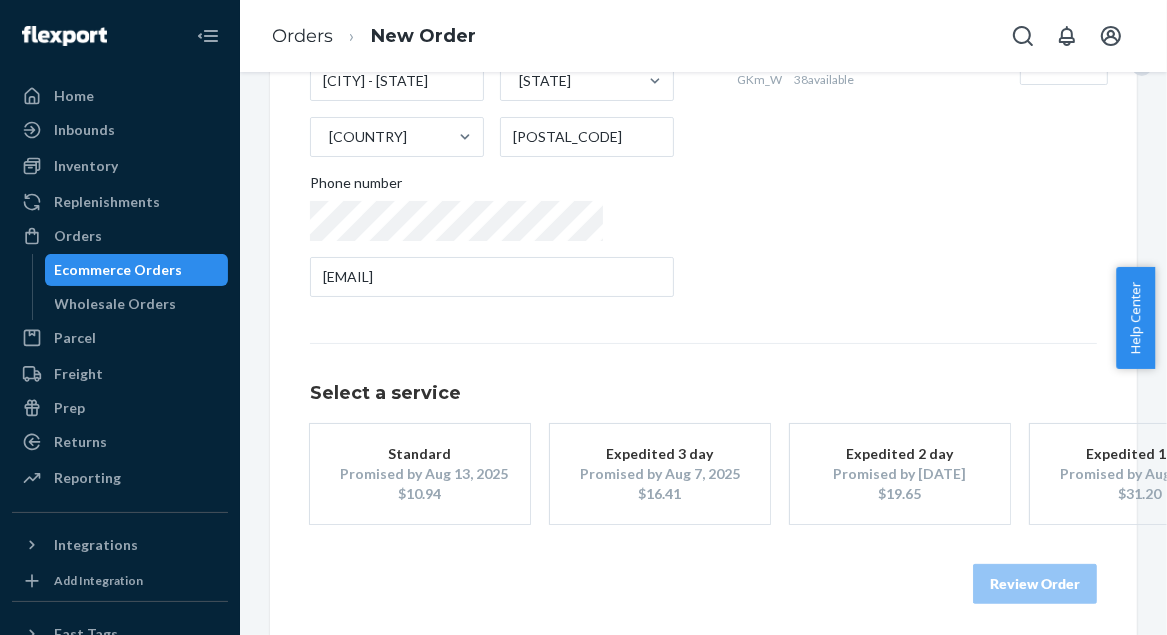 click on "Standard" at bounding box center [420, 454] 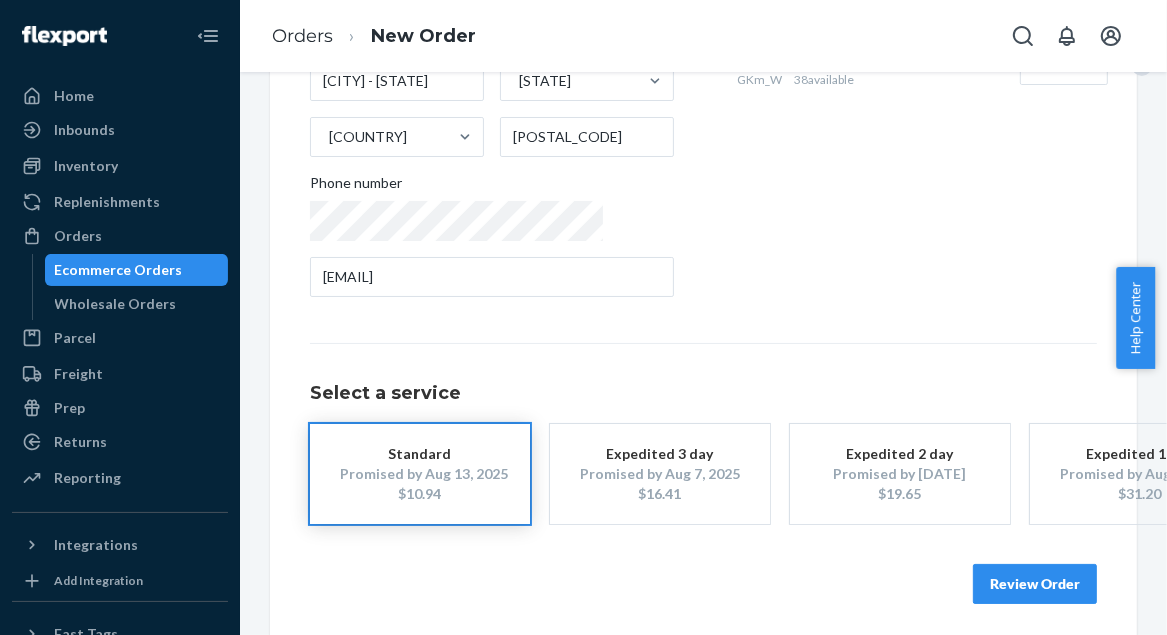 click on "Review Order" at bounding box center (1035, 584) 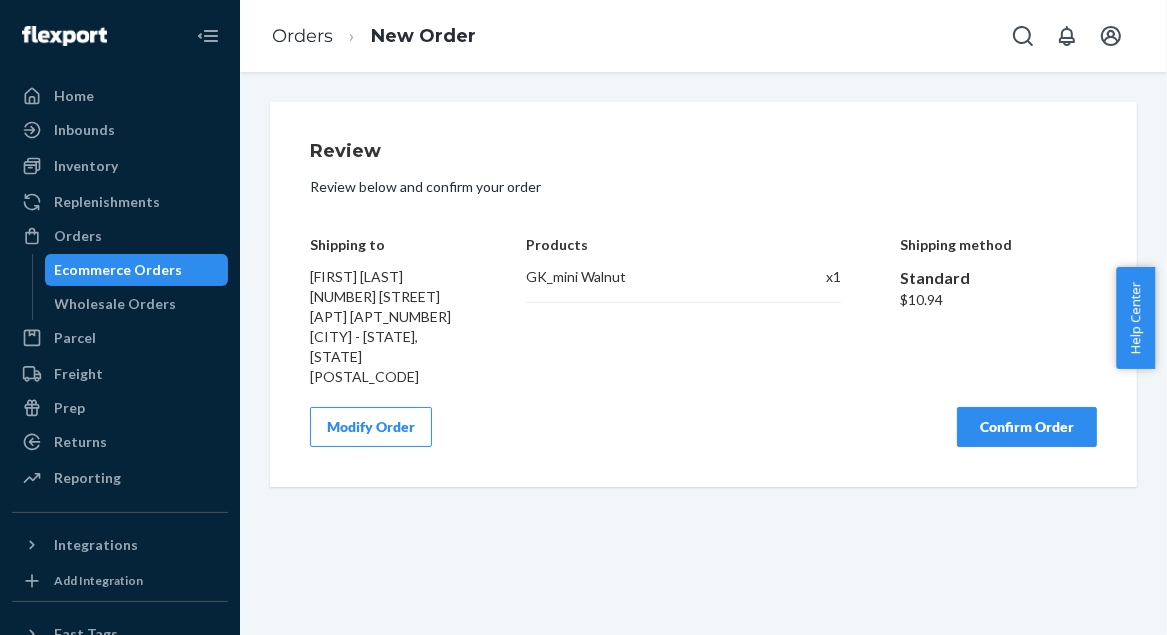 click on "Confirm Order" at bounding box center [1027, 427] 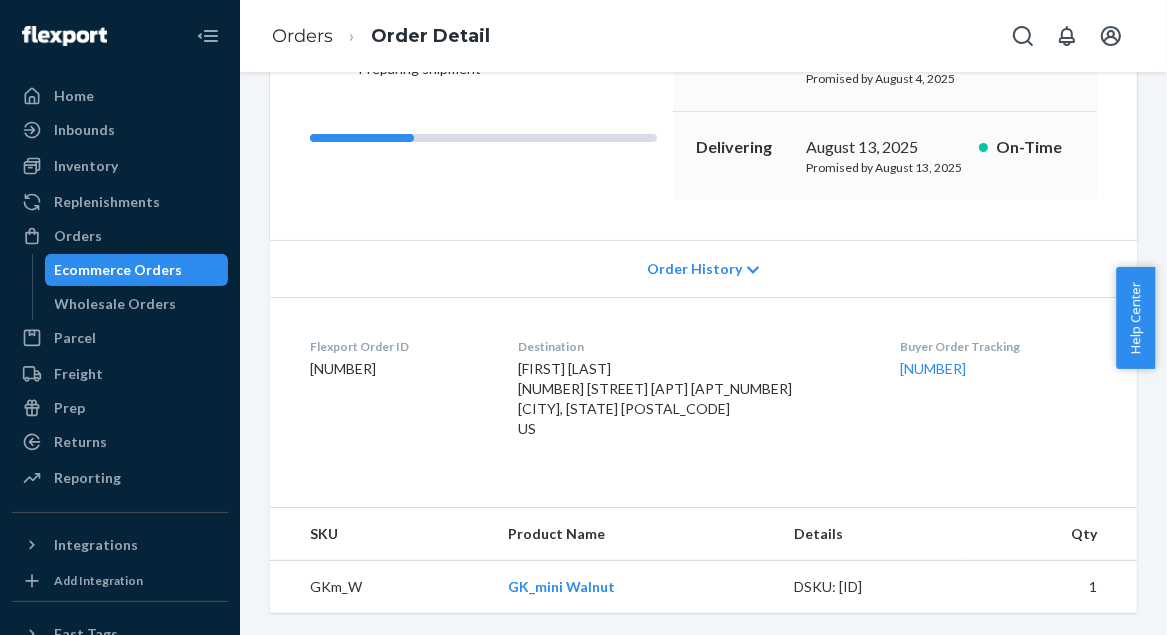 scroll, scrollTop: 18, scrollLeft: 0, axis: vertical 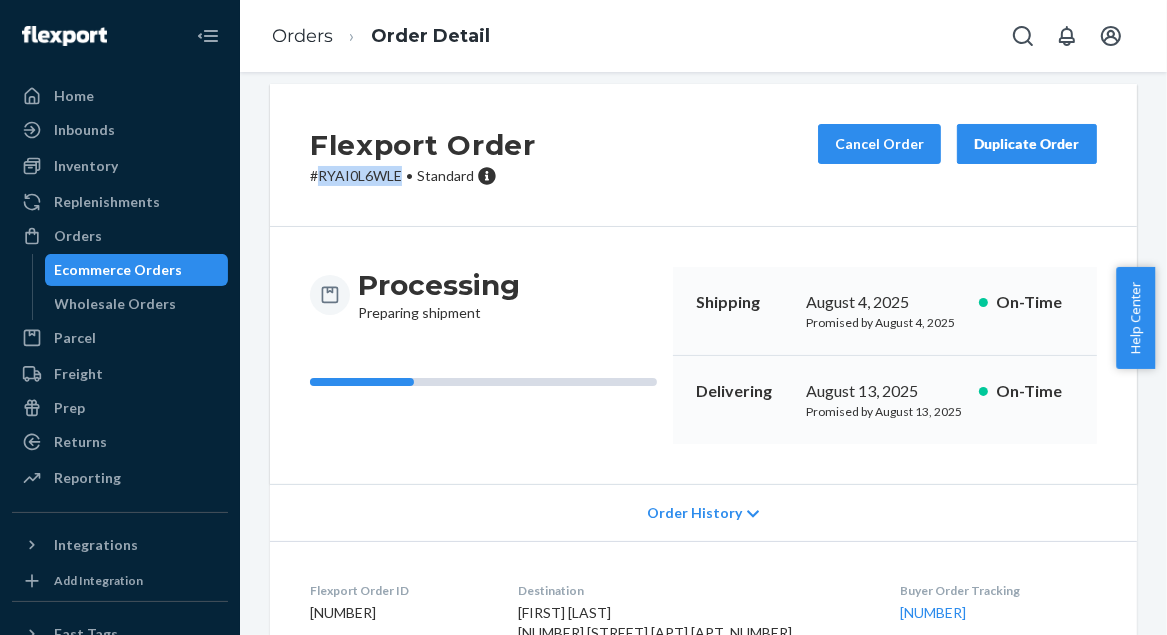 drag, startPoint x: 319, startPoint y: 177, endPoint x: 402, endPoint y: 179, distance: 83.02409 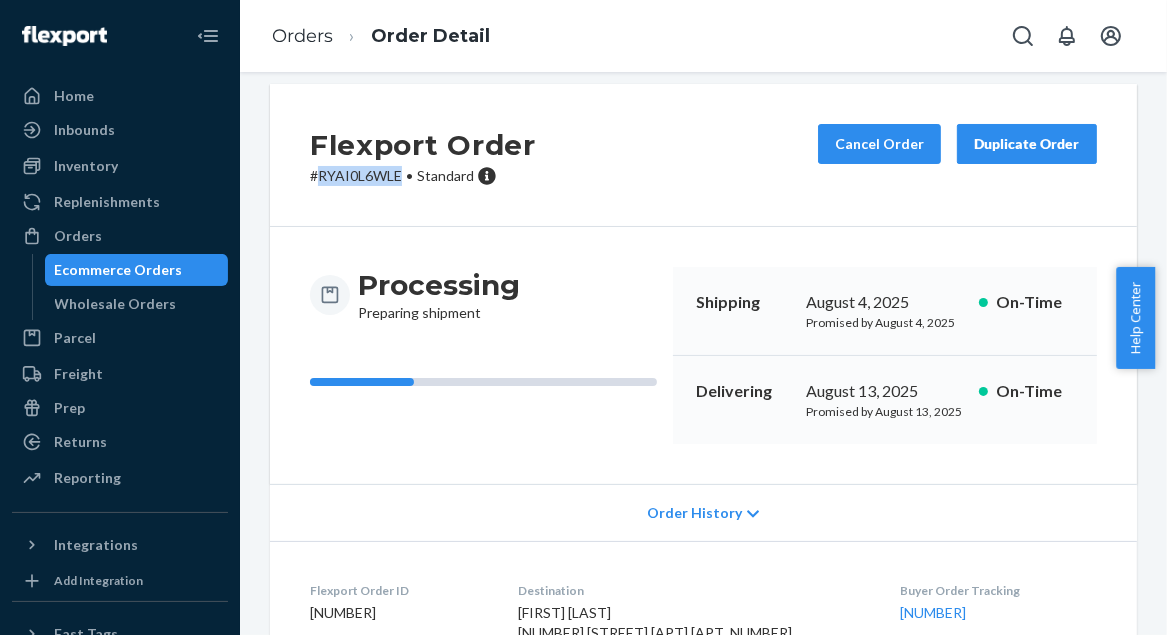 copy on "RYAI0L6WLE" 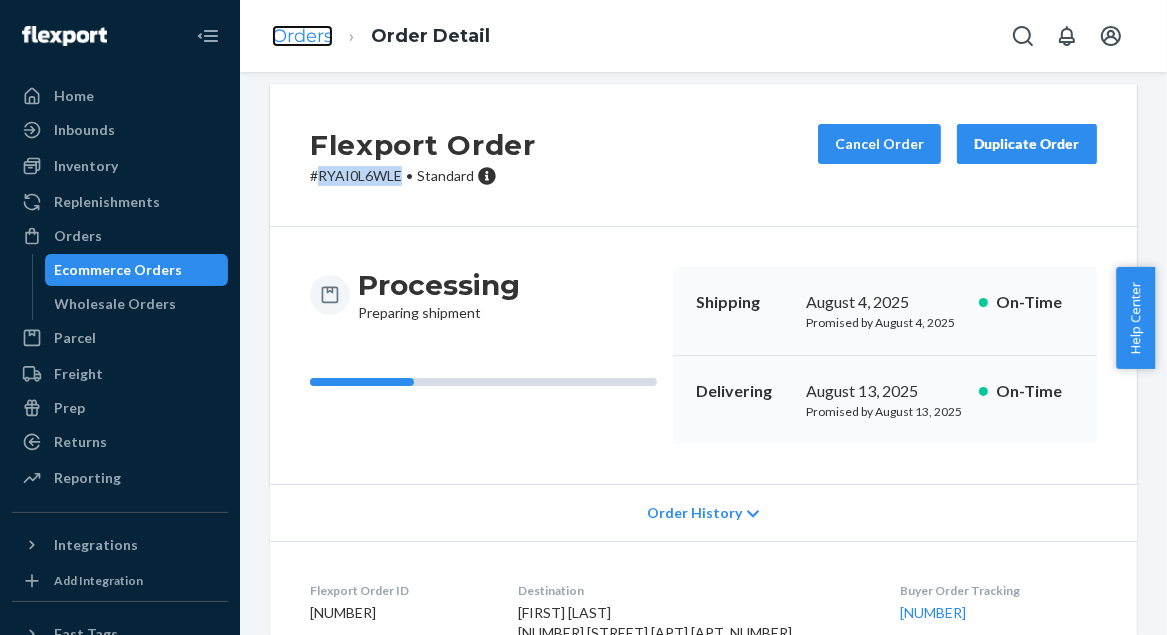 click on "Orders" at bounding box center (302, 36) 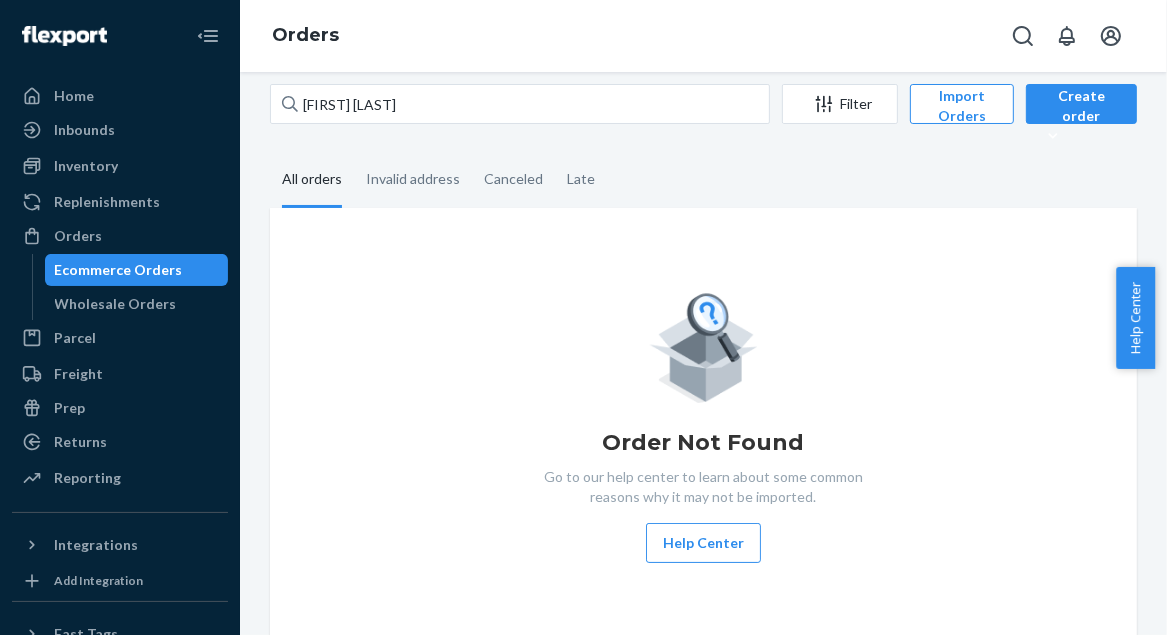 scroll, scrollTop: 0, scrollLeft: 0, axis: both 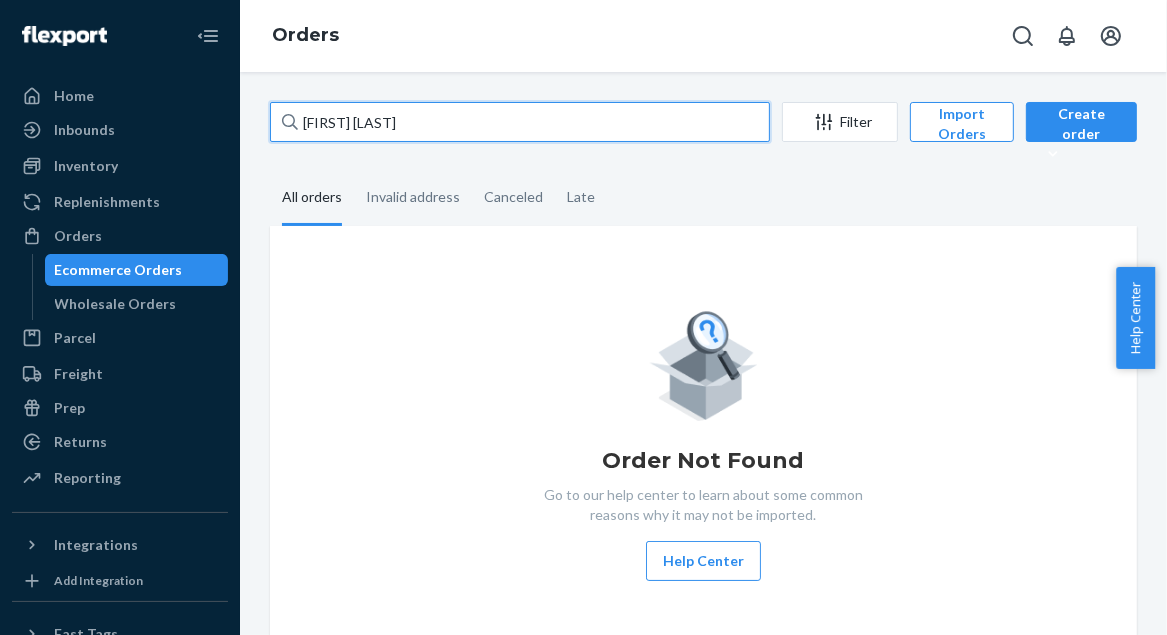 click on "[FIRST] [LAST]" at bounding box center (520, 122) 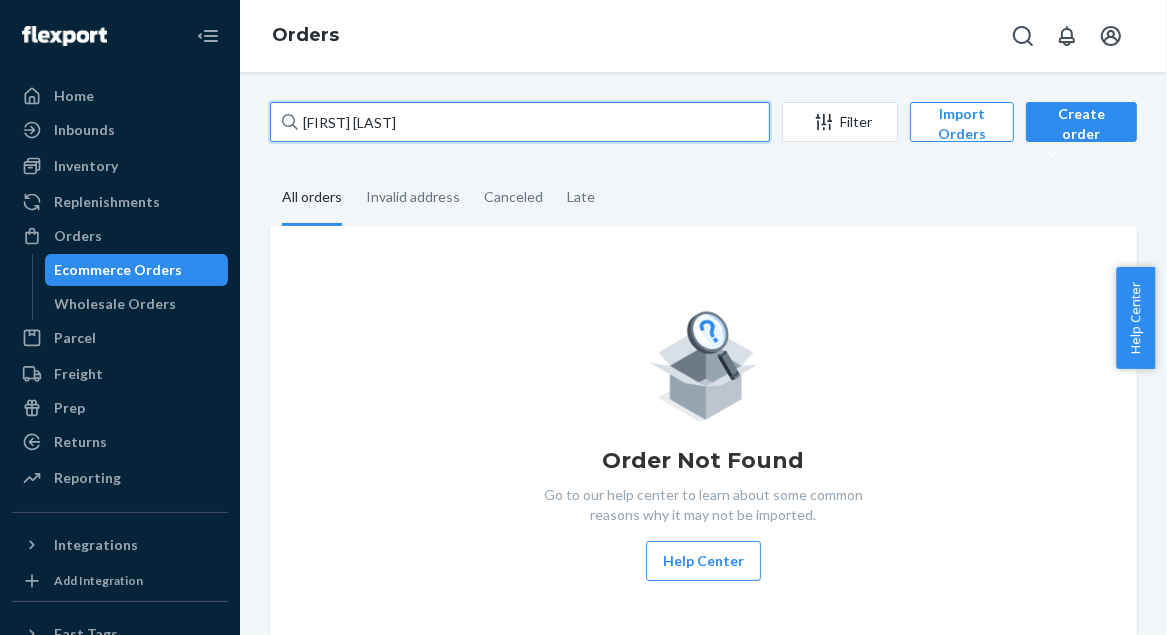 click on "[FIRST] [LAST]" at bounding box center (520, 122) 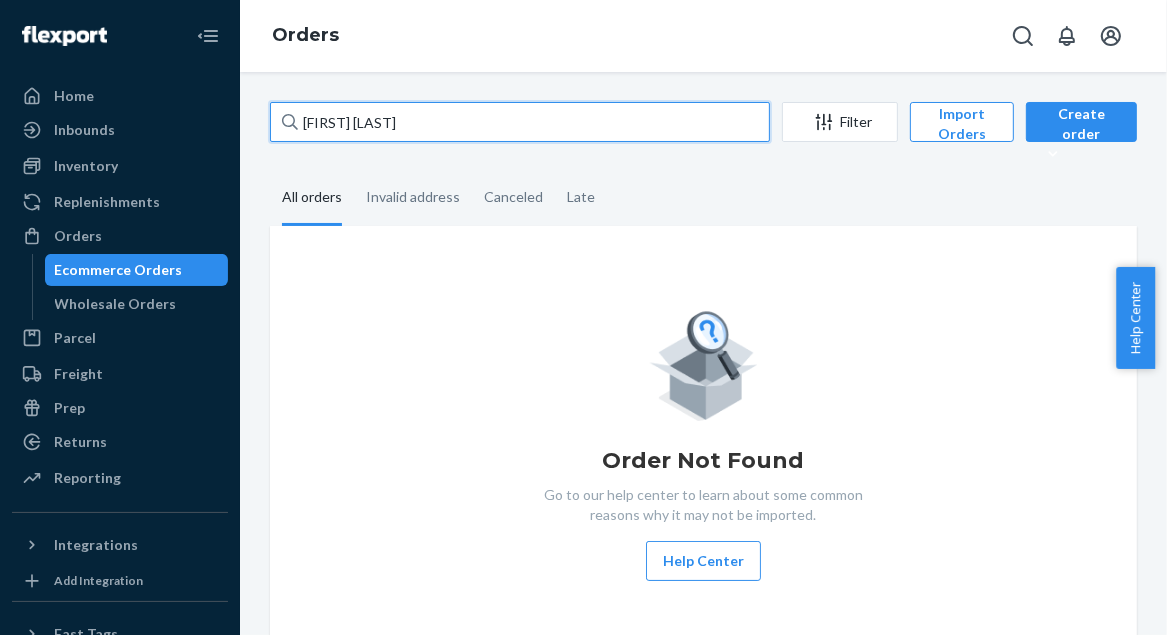 click on "[FIRST] [LAST]" at bounding box center [520, 122] 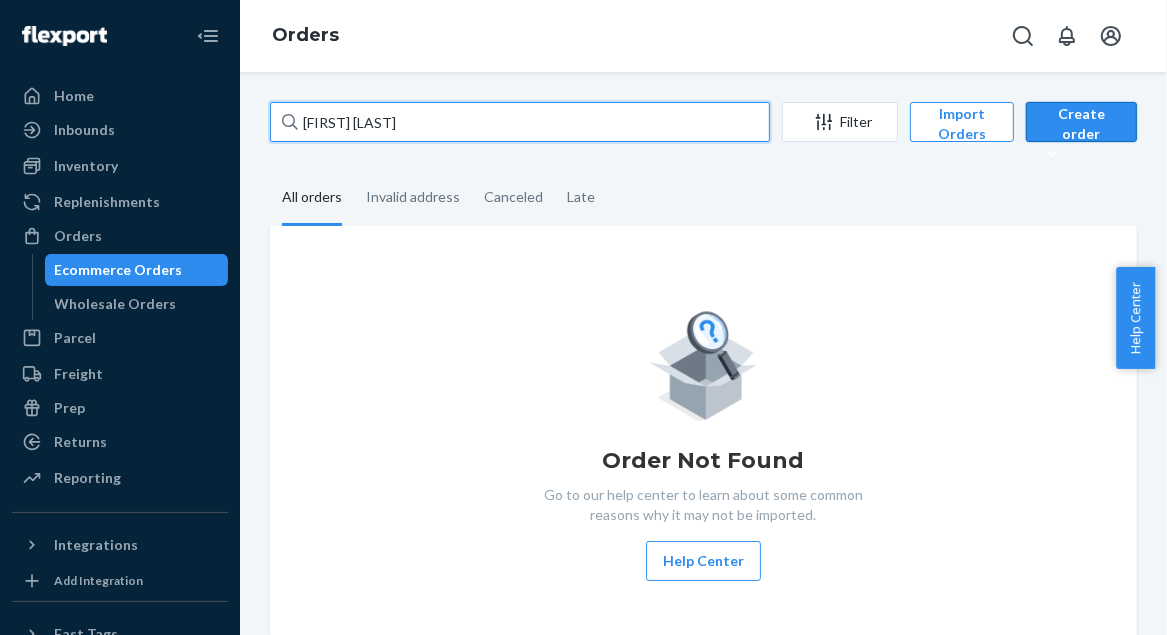 type on "[FIRST] [LAST]" 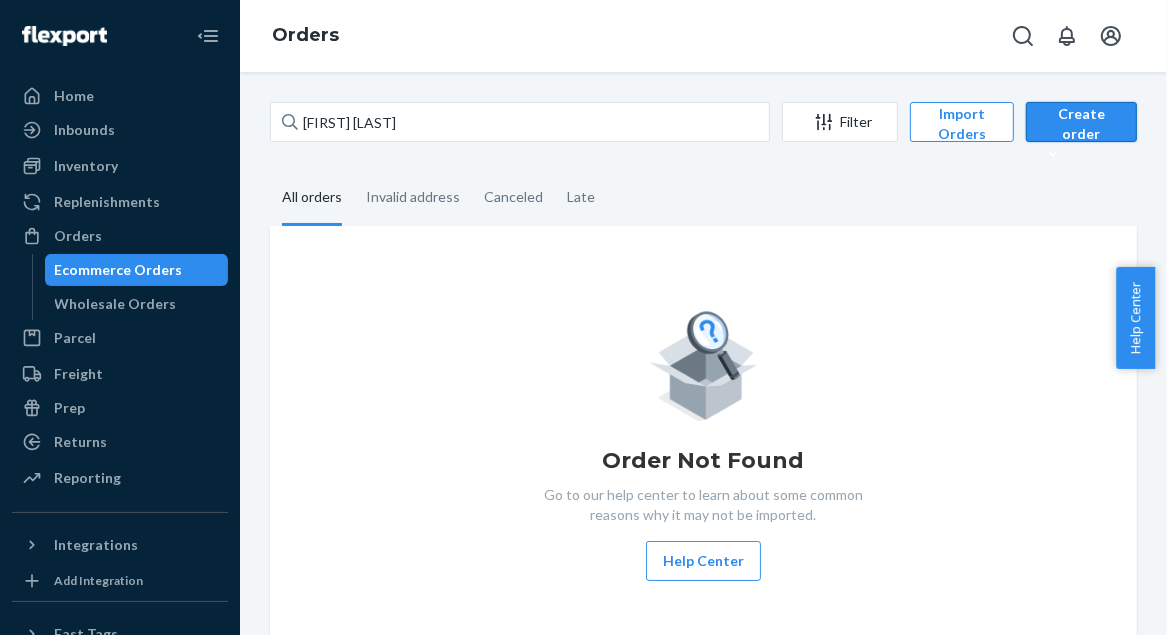 click on "Create order" at bounding box center [1081, 134] 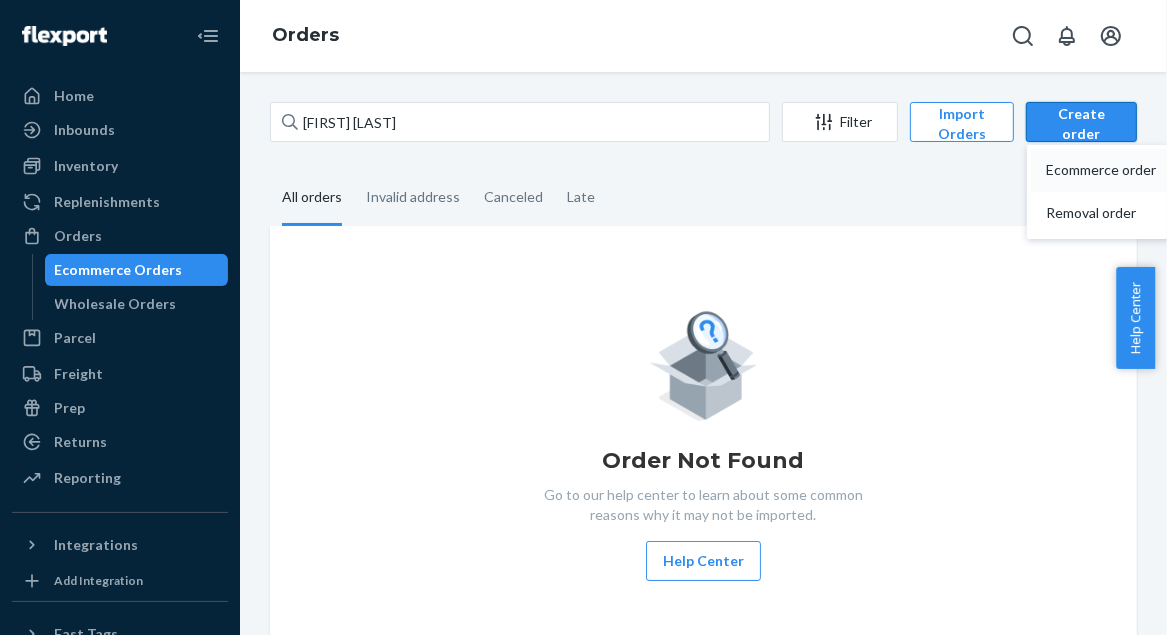 click on "Ecommerce order" at bounding box center (1109, 170) 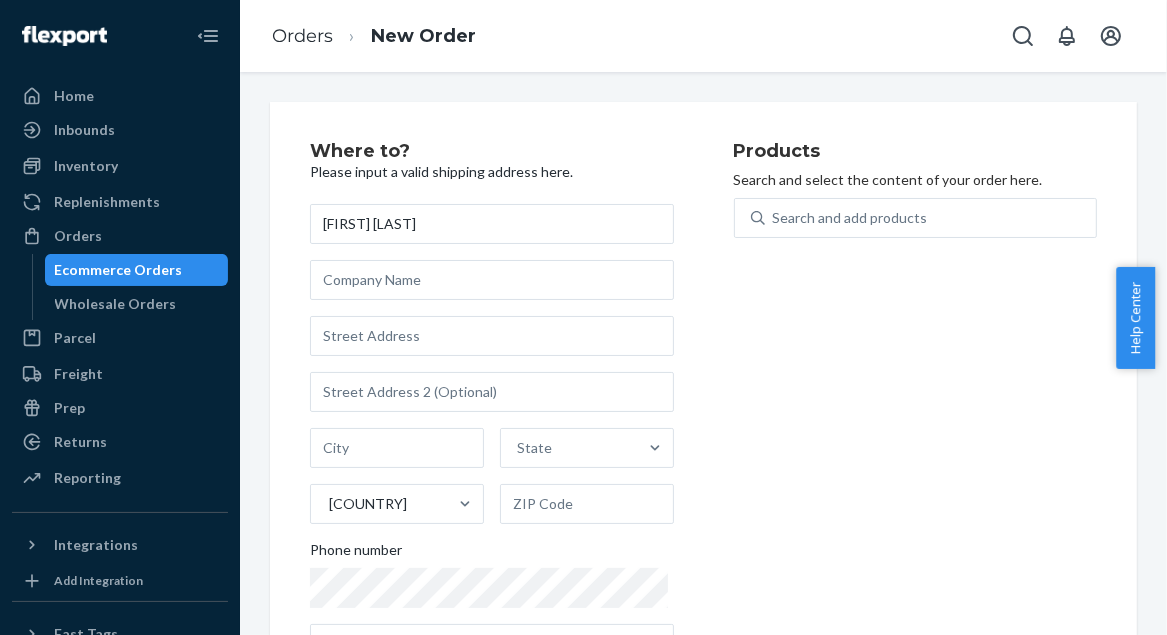 type on "[FIRST] [LAST]" 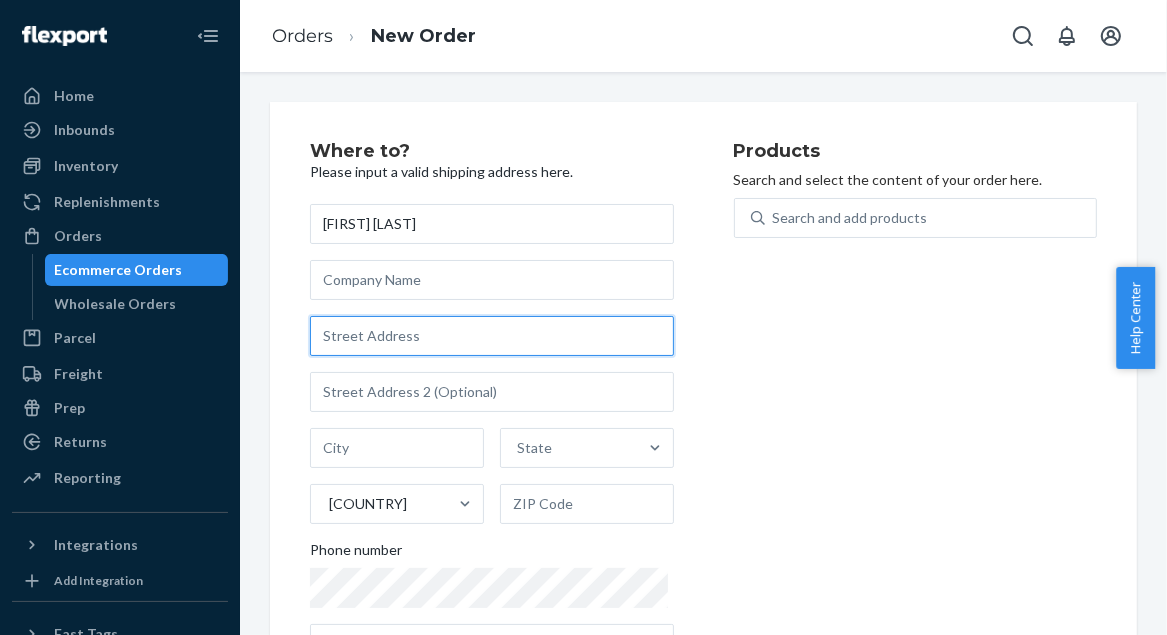 click at bounding box center [492, 336] 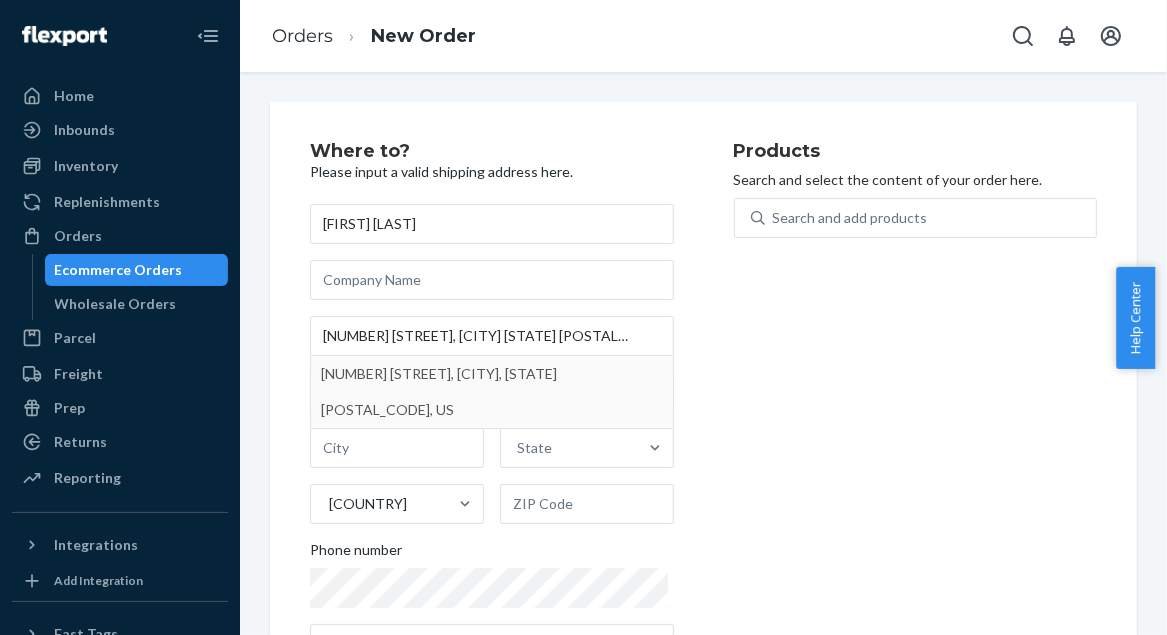 type on "[NUMBER] [STREET]" 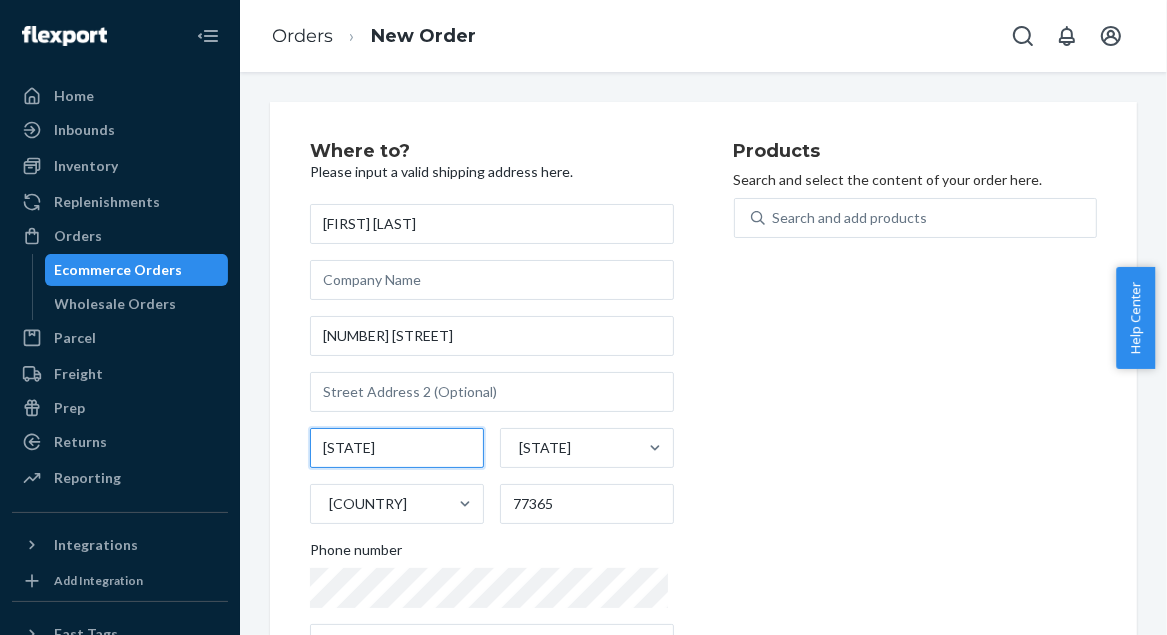 click on "[STATE]" at bounding box center (397, 448) 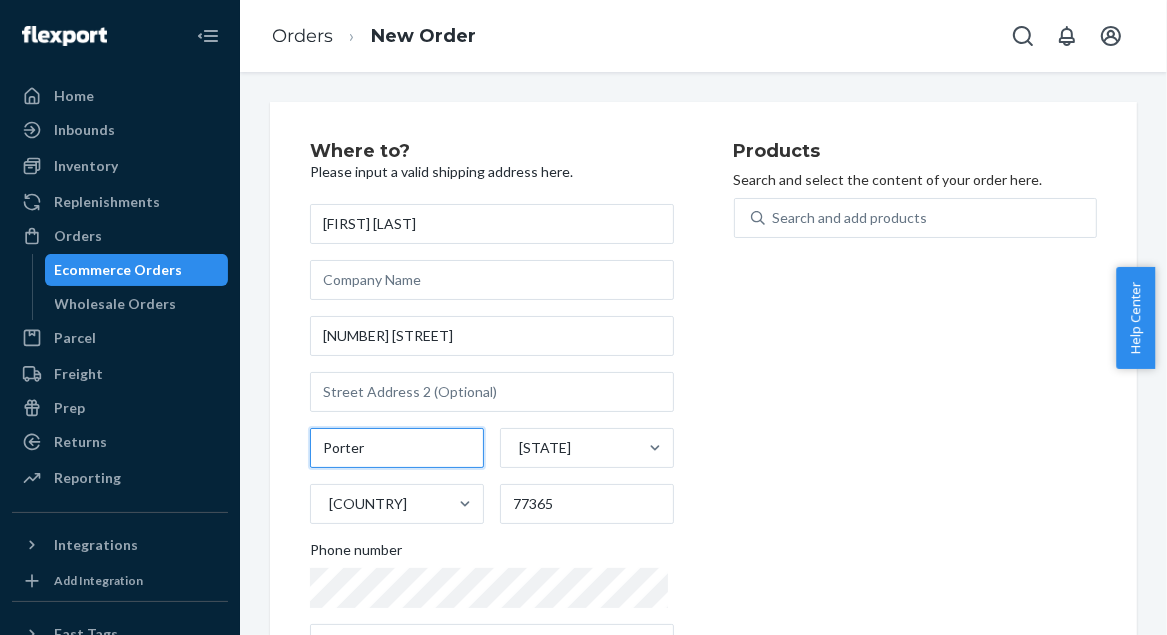 type on "Porter" 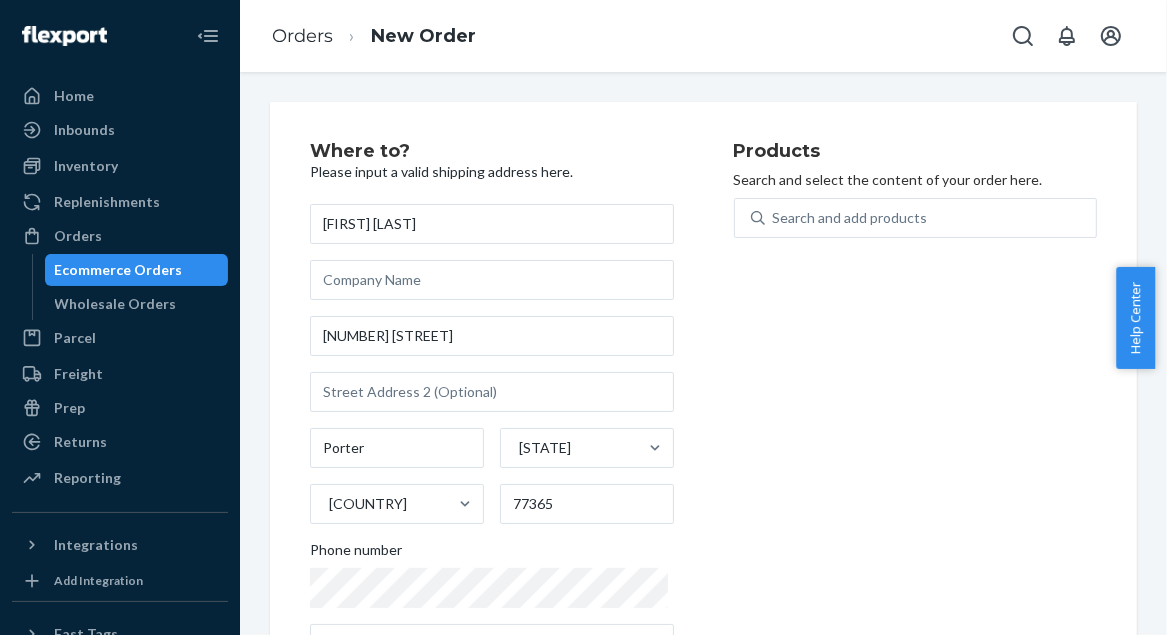 click on "Products Search and select the content of your order here. Search and add products" at bounding box center [916, 411] 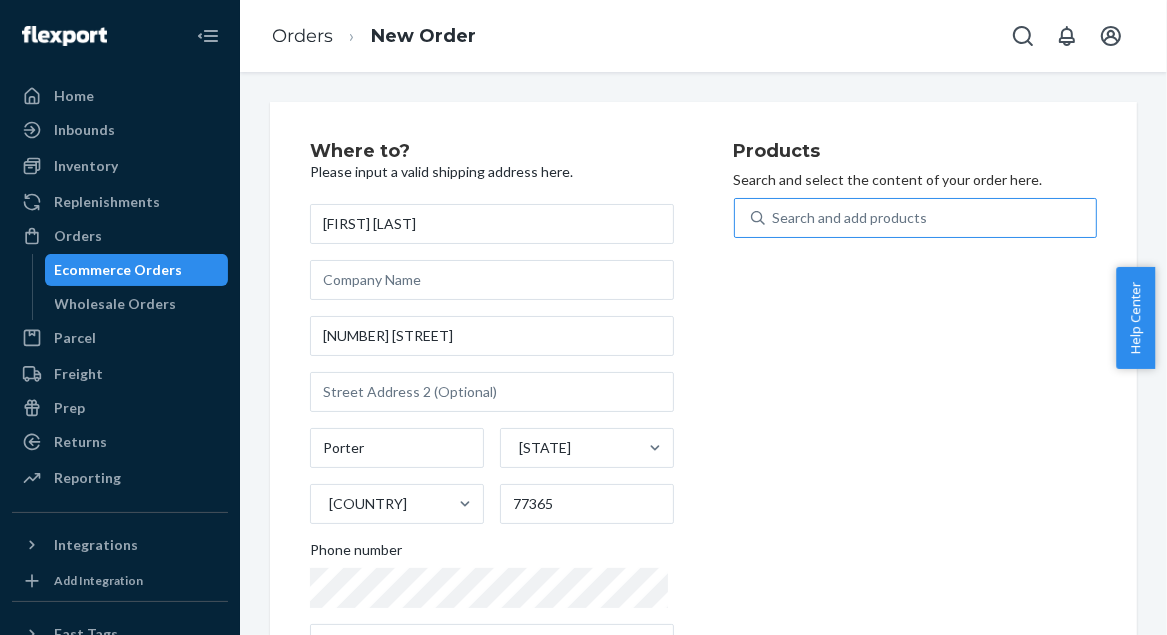 click on "Search and add products" at bounding box center (850, 218) 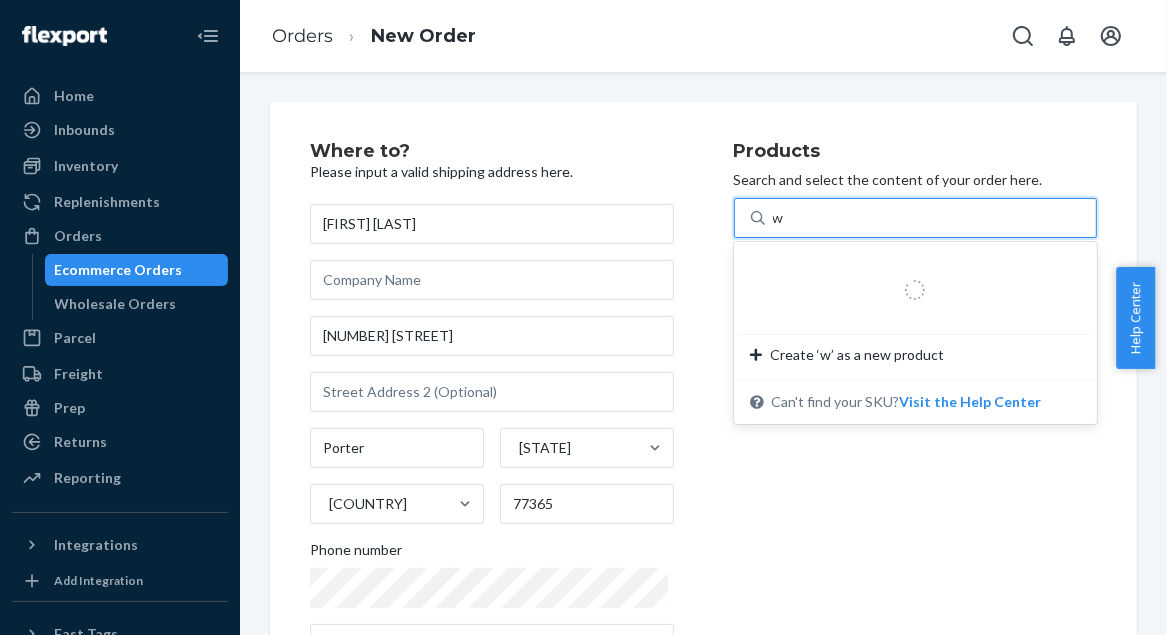 type on "wa" 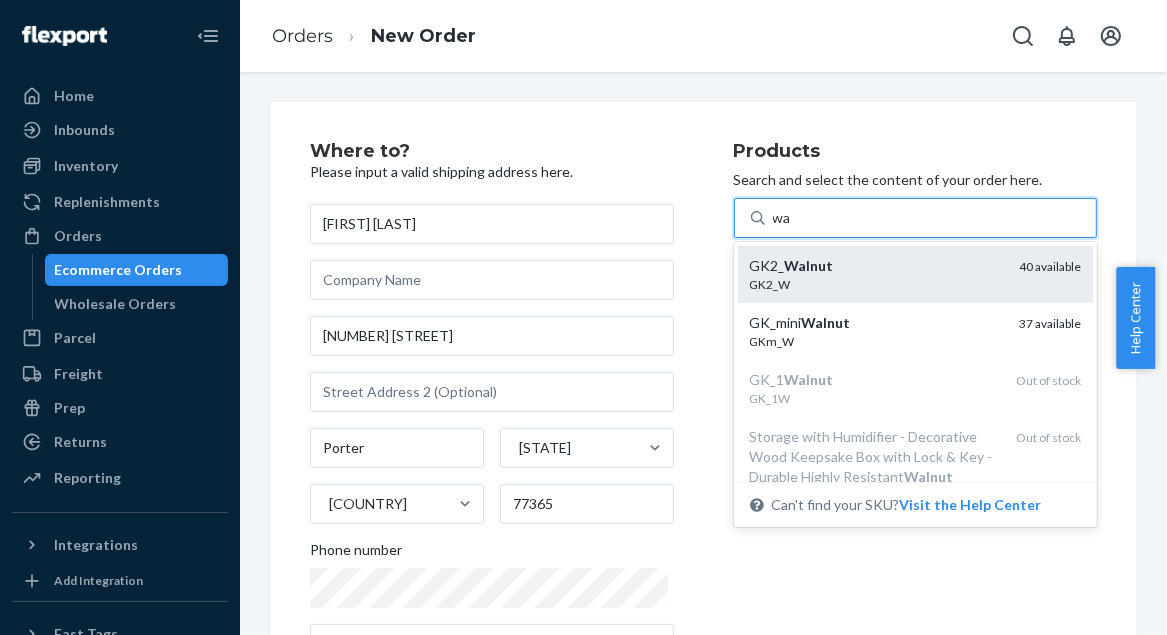 click on "GK2_ Walnut" at bounding box center (877, 266) 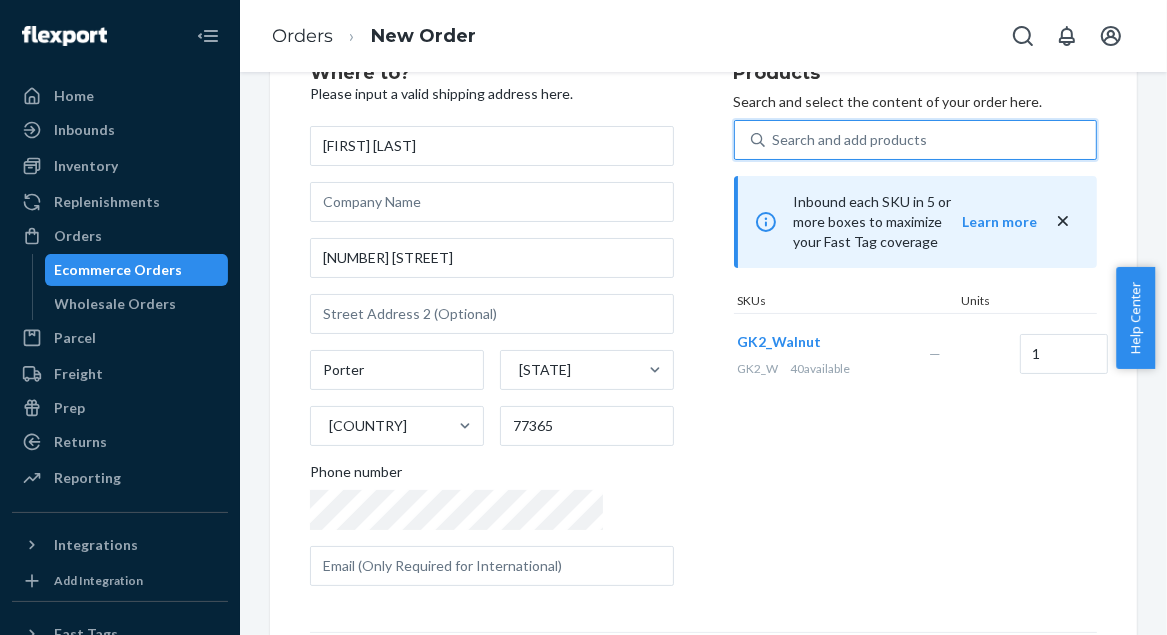 scroll, scrollTop: 108, scrollLeft: 0, axis: vertical 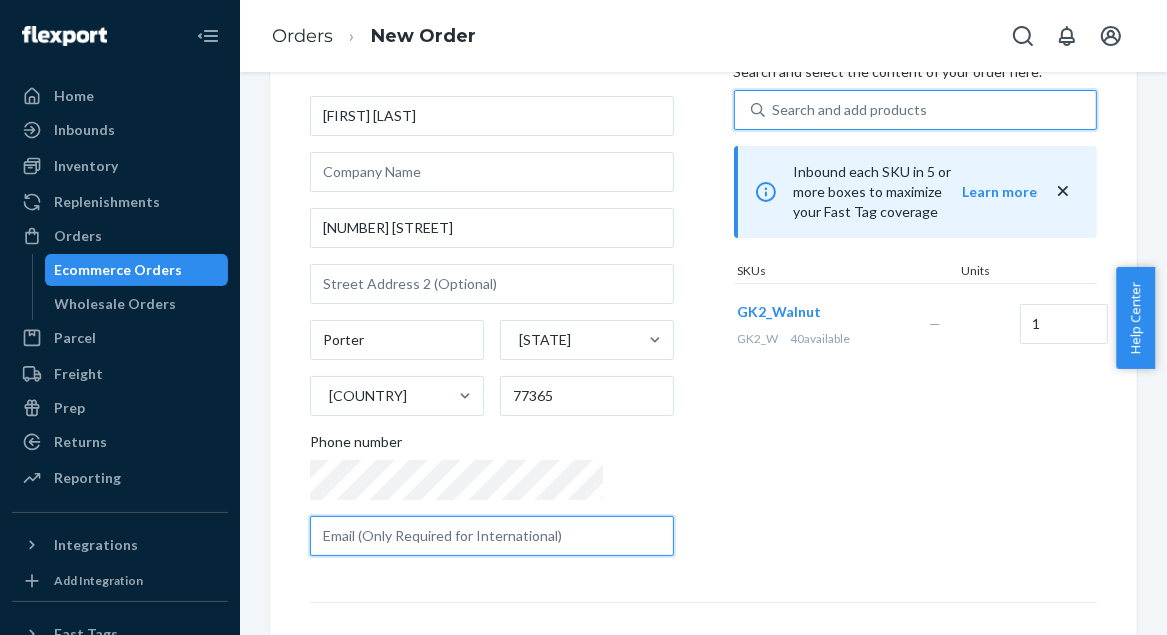 click at bounding box center (492, 536) 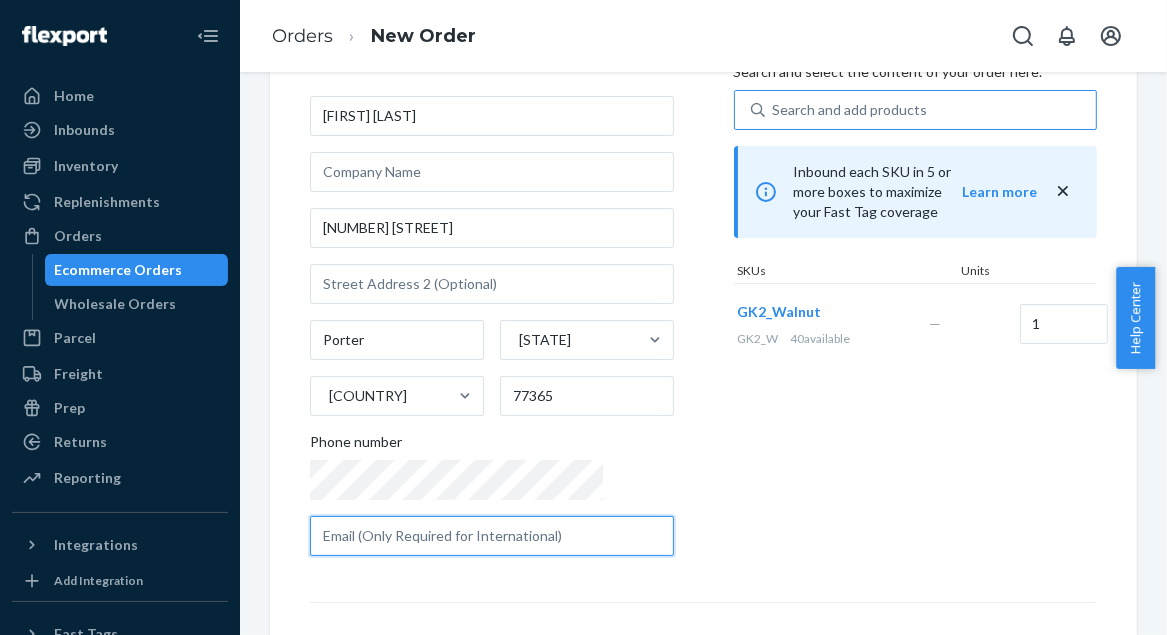paste on "[EMAIL]" 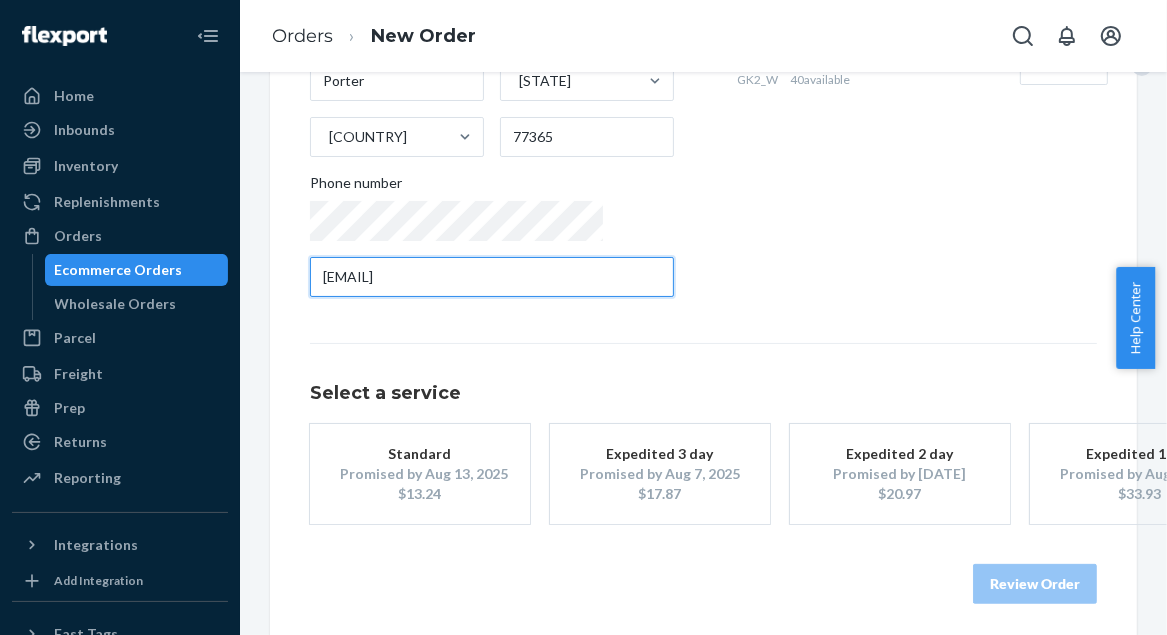 scroll, scrollTop: 387, scrollLeft: 0, axis: vertical 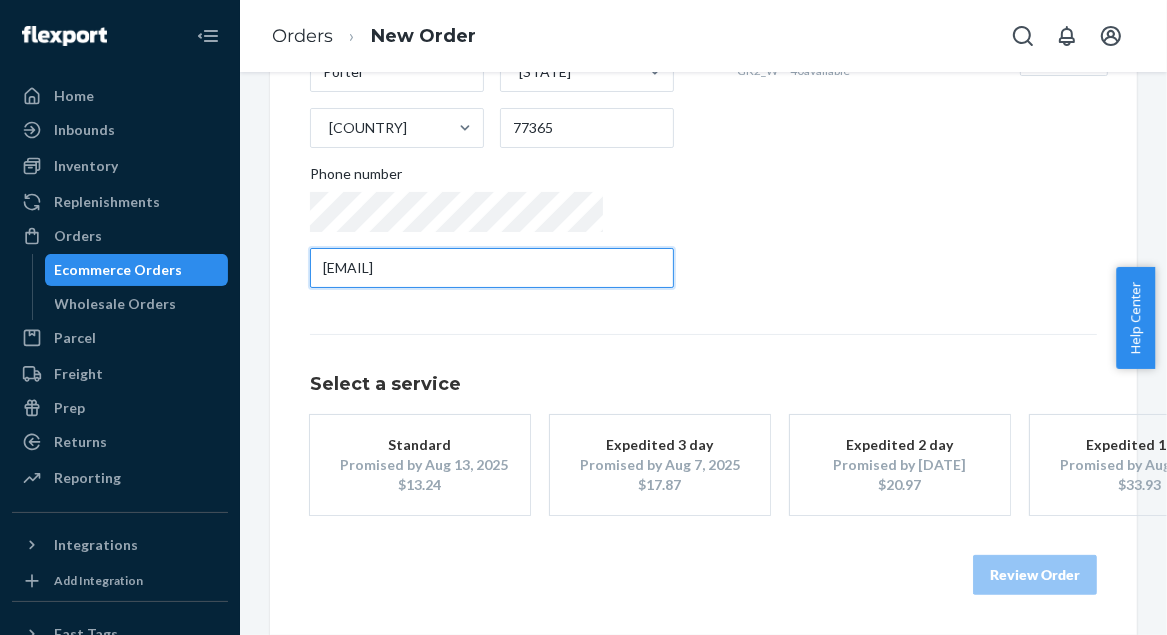type on "[EMAIL]" 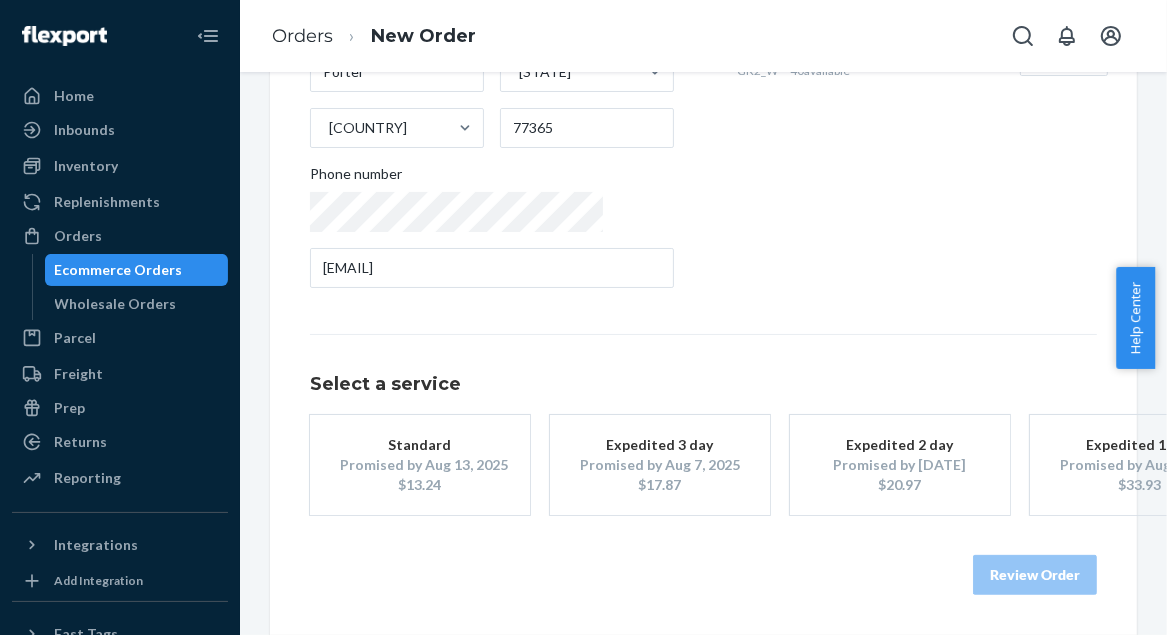 click on "Promised by Aug 13, 2025" at bounding box center (420, 465) 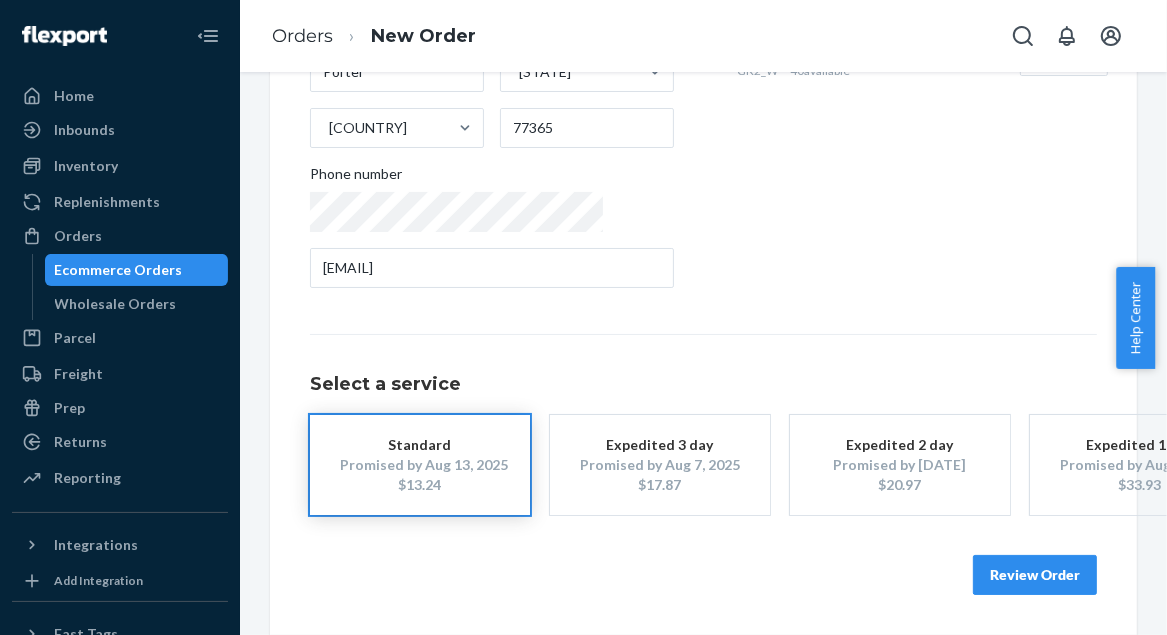 click on "Review Order" at bounding box center (1035, 575) 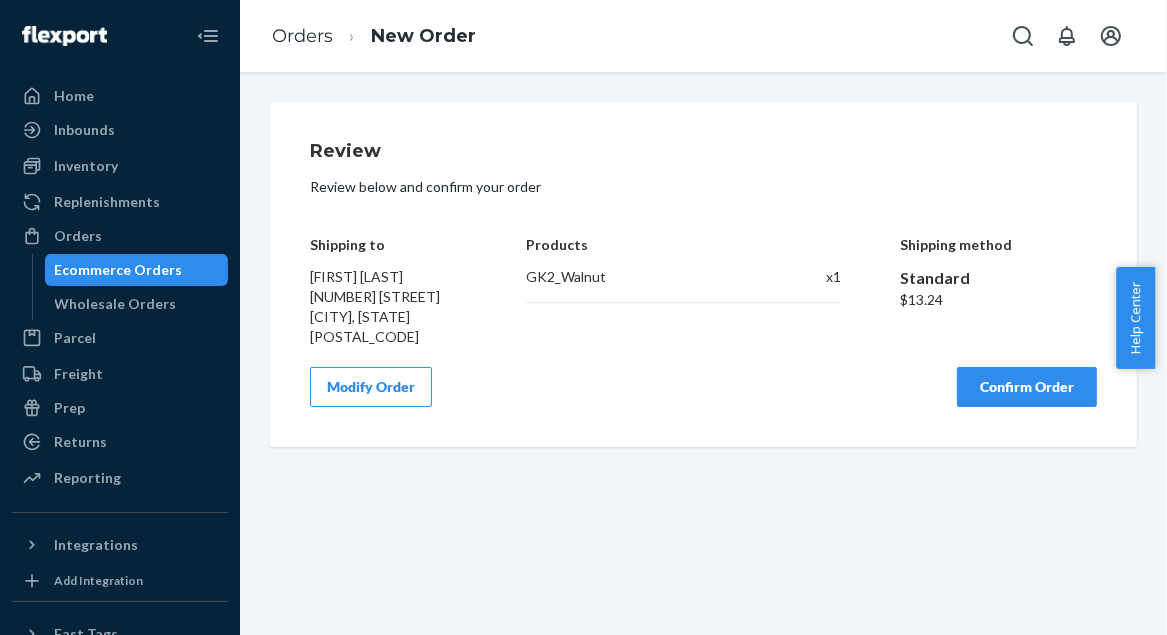 click on "Confirm Order" at bounding box center [1027, 387] 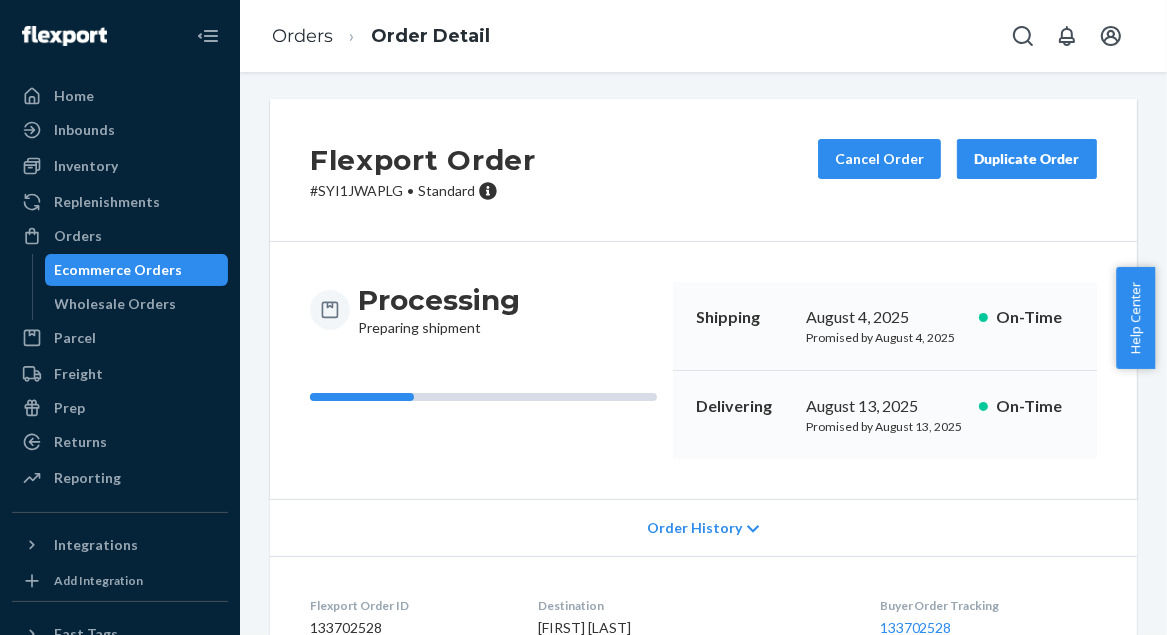 scroll, scrollTop: 0, scrollLeft: 0, axis: both 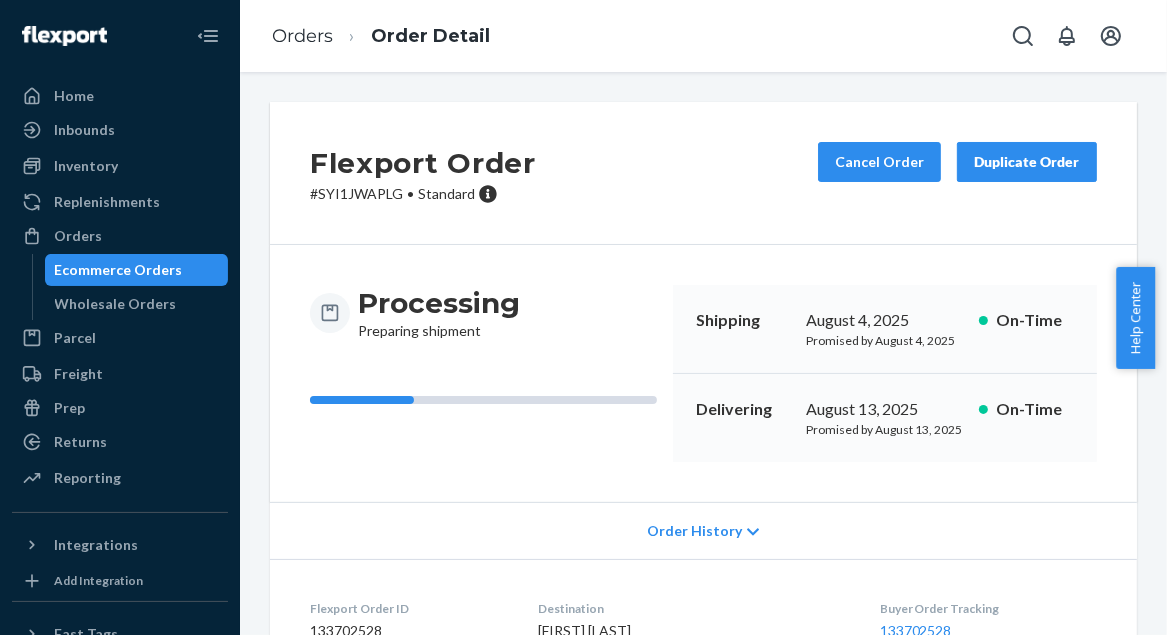 click on "# [ID] • Standard" at bounding box center [423, 194] 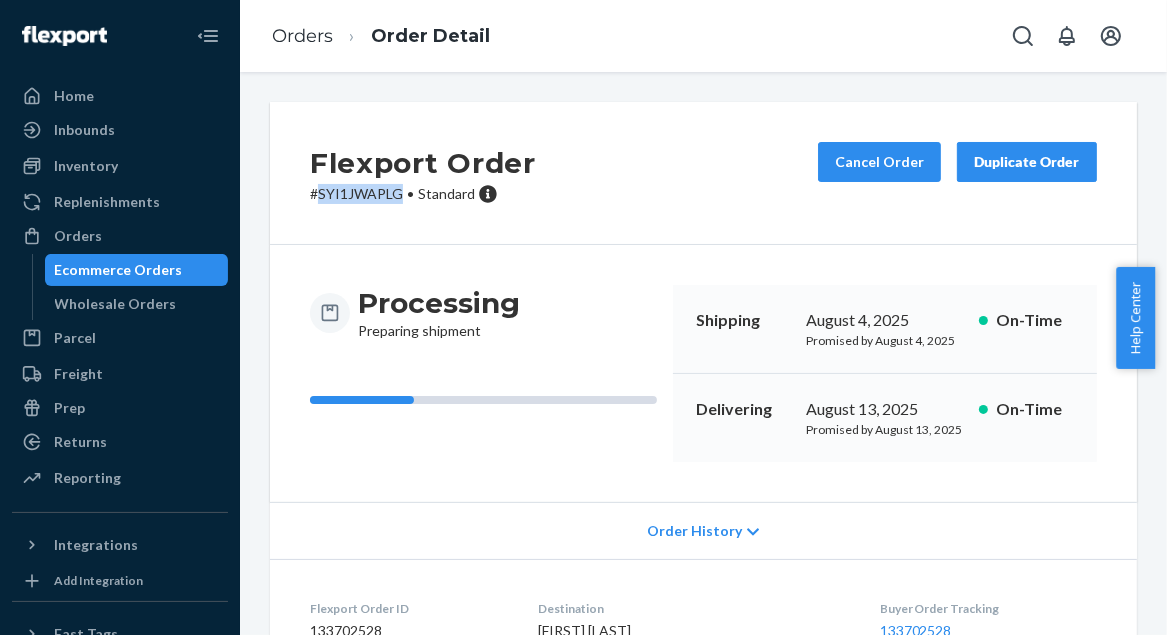 click on "# [ID] • Standard" at bounding box center [423, 194] 